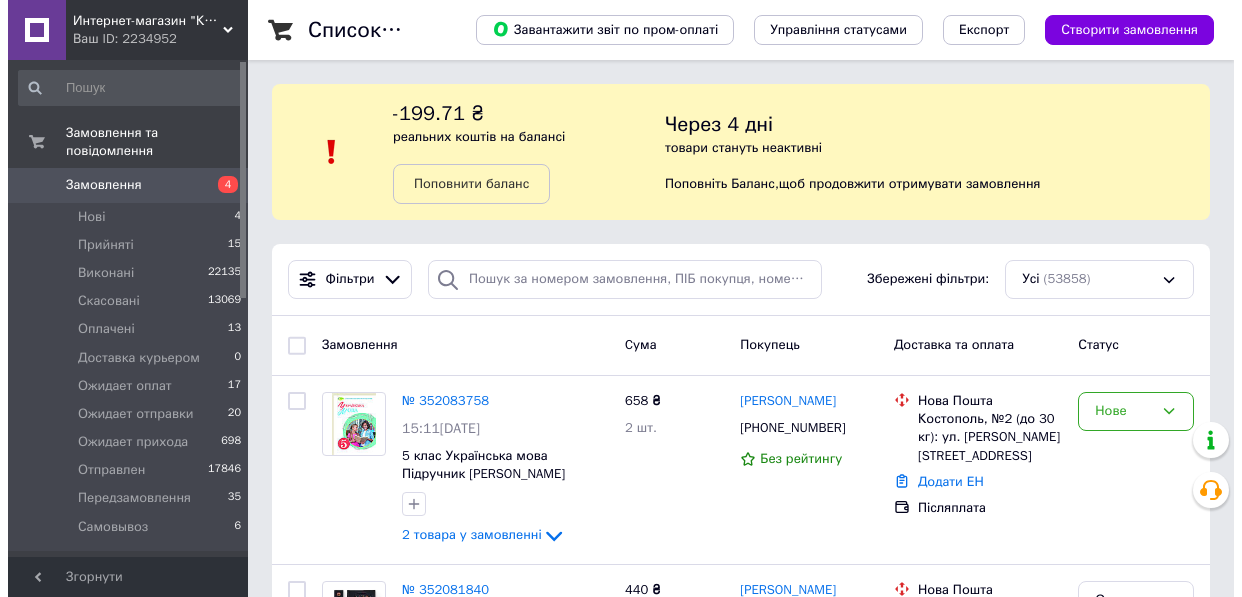 scroll, scrollTop: 0, scrollLeft: 0, axis: both 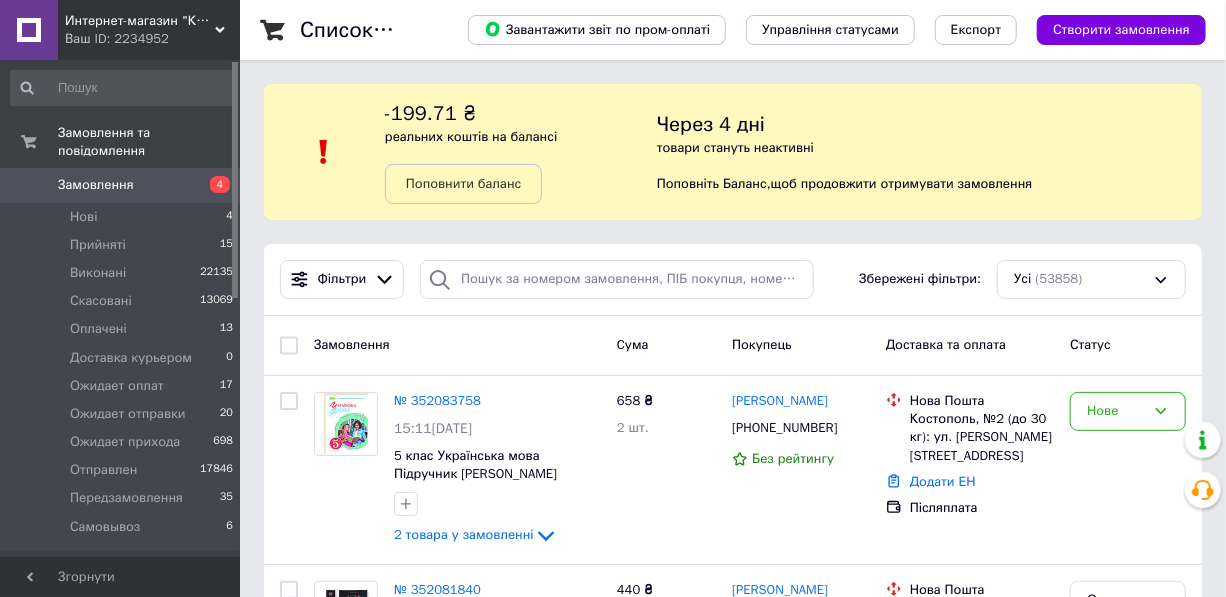 click on "Замовлення" at bounding box center [121, 185] 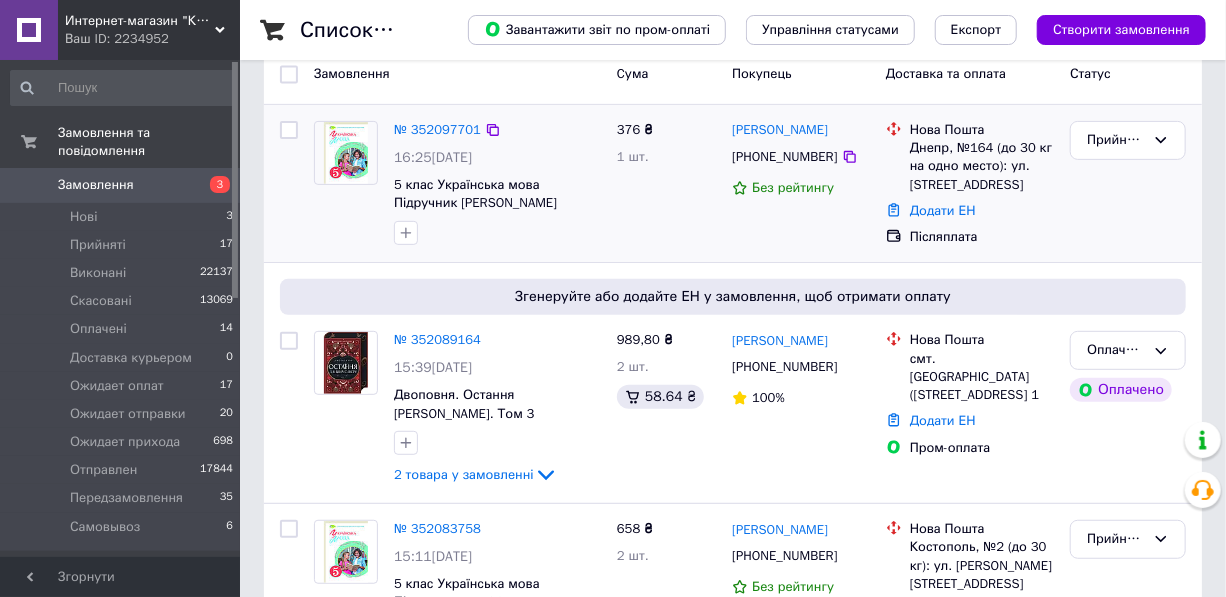 scroll, scrollTop: 272, scrollLeft: 0, axis: vertical 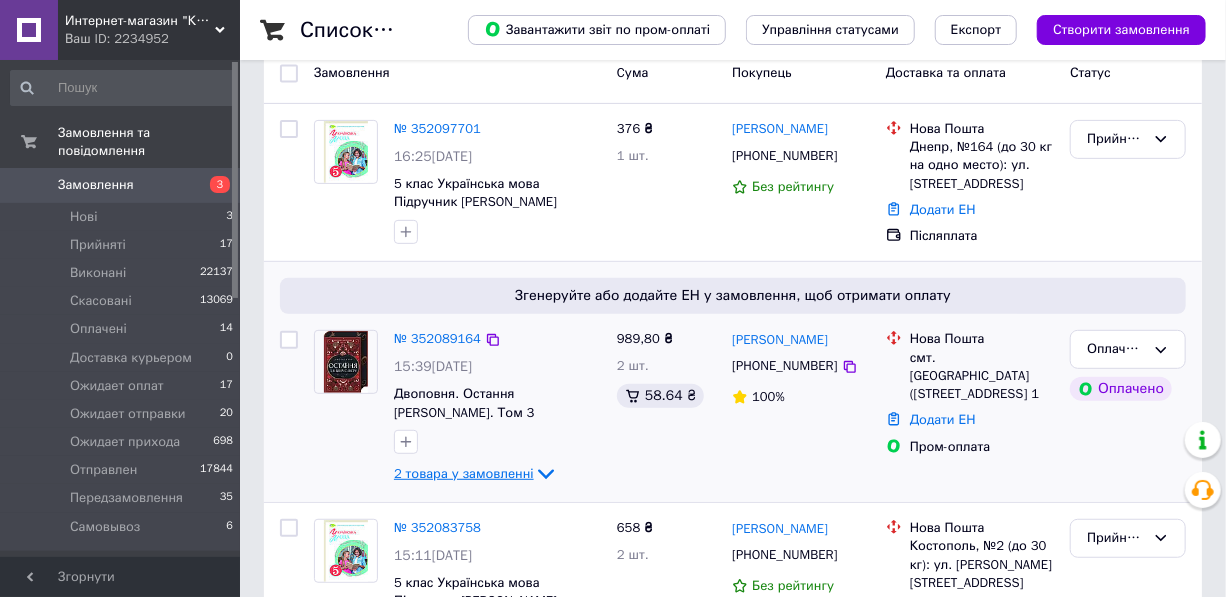 click 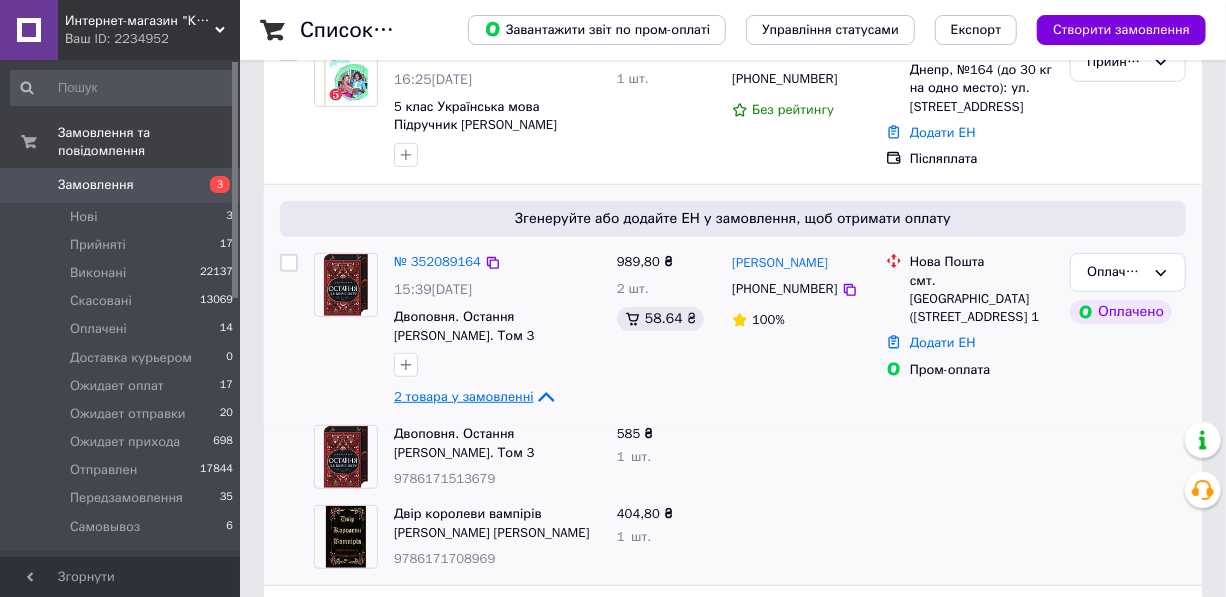scroll, scrollTop: 454, scrollLeft: 0, axis: vertical 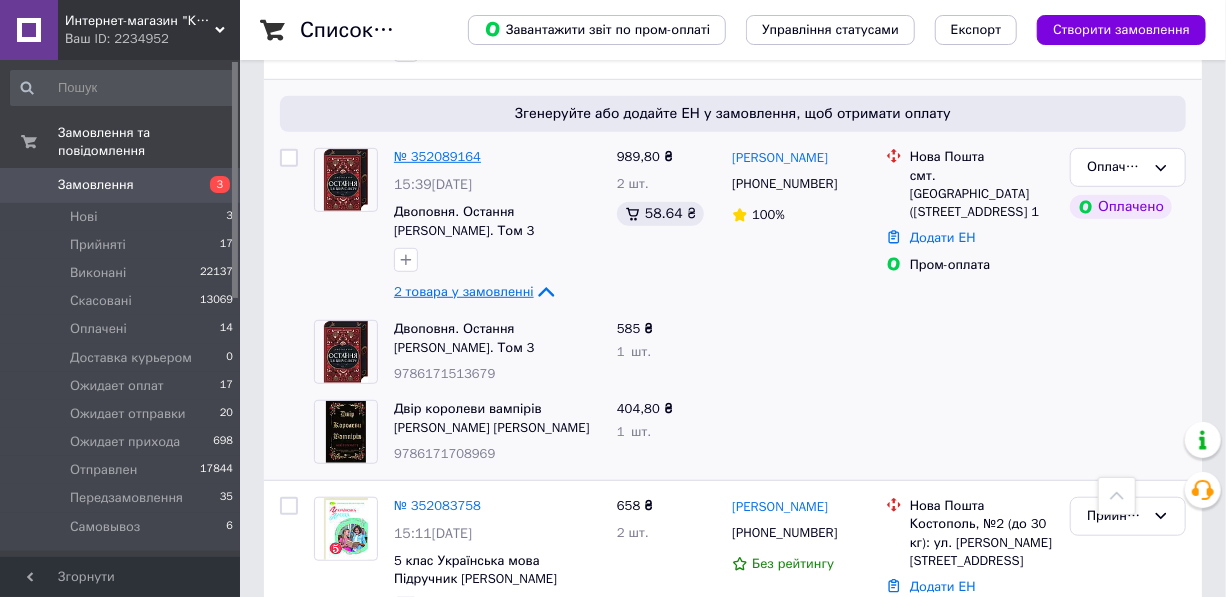 click on "№ 352089164" at bounding box center (437, 156) 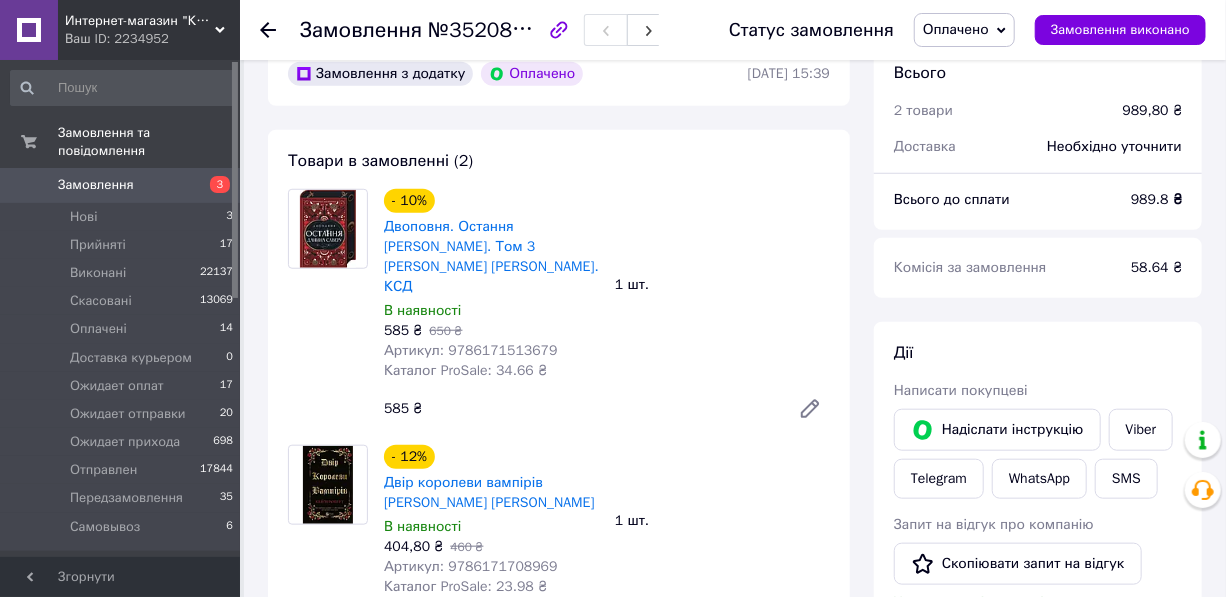 scroll, scrollTop: 636, scrollLeft: 0, axis: vertical 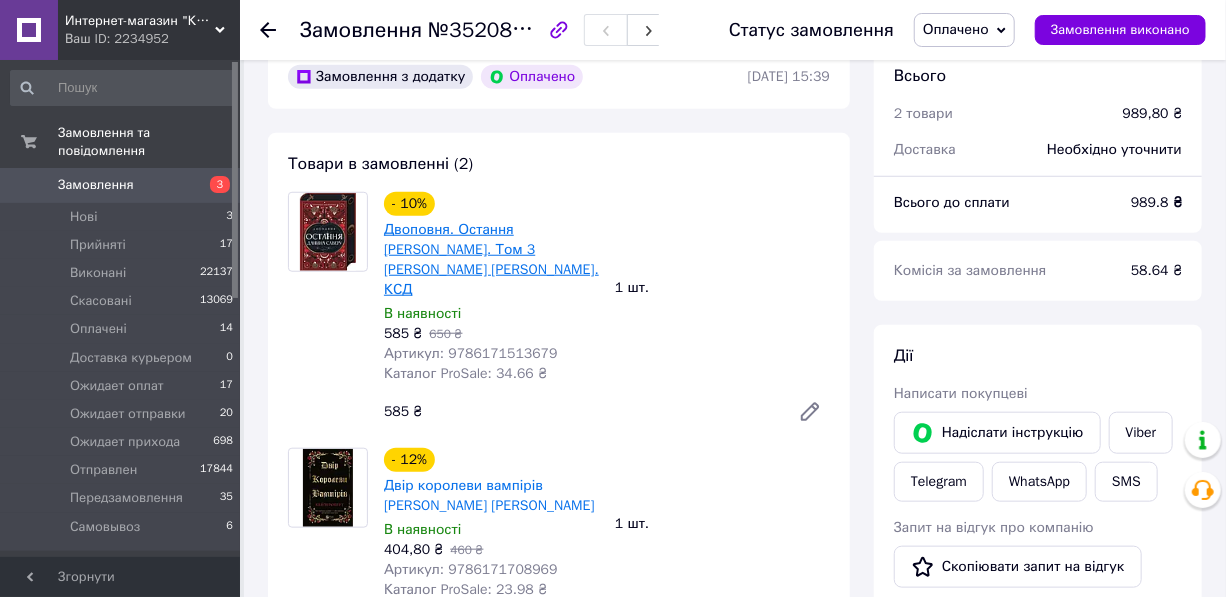 click on "Двоповня. Остання данина Саверу. Том 3 Самойленко  К. КСД" at bounding box center (491, 259) 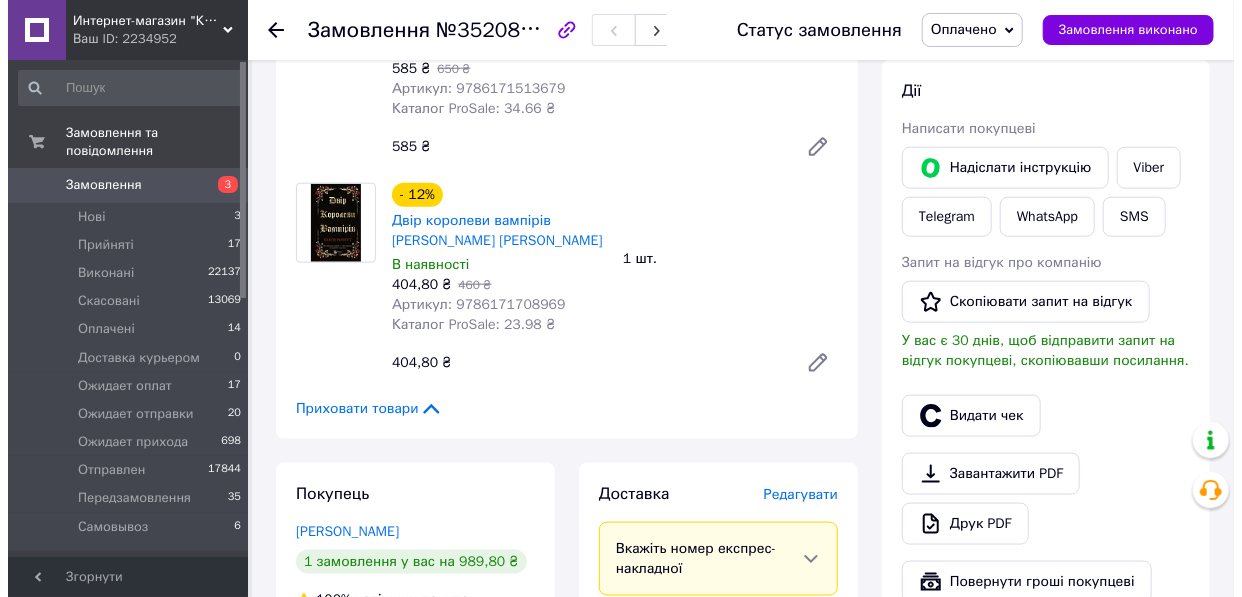 scroll, scrollTop: 1181, scrollLeft: 0, axis: vertical 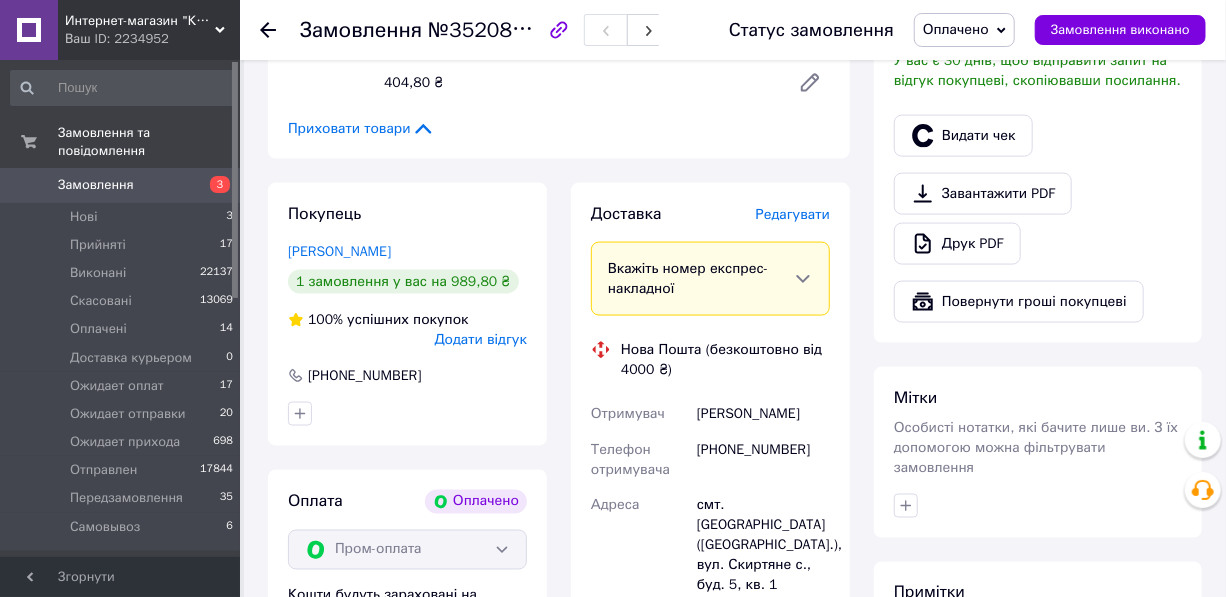 click on "Редагувати" at bounding box center [793, 214] 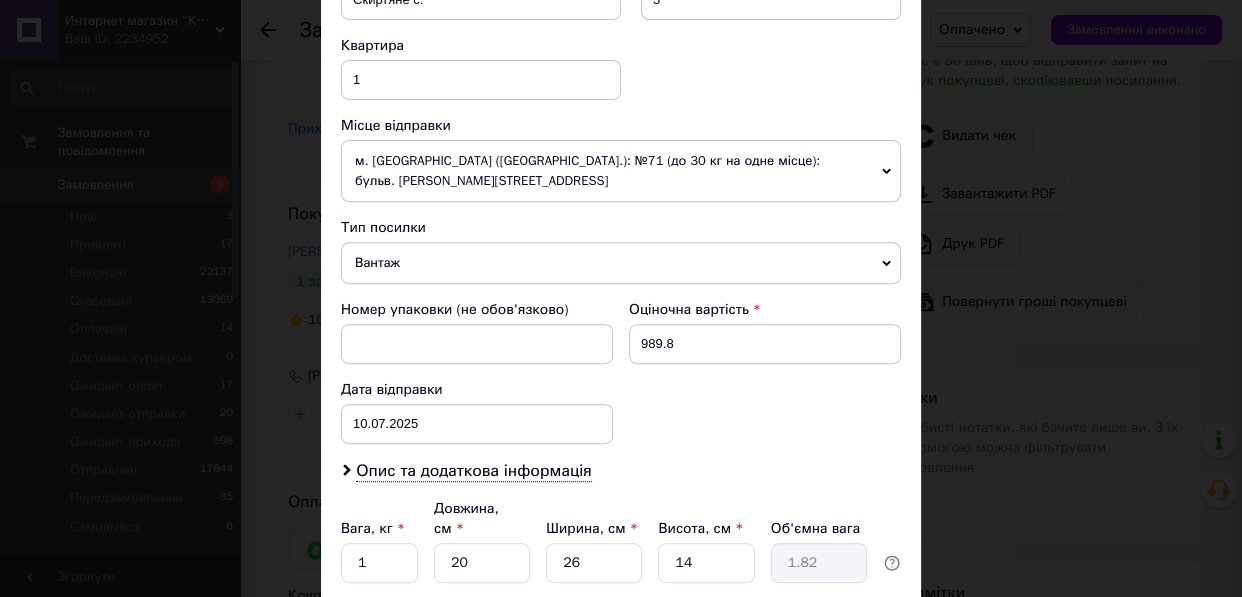 scroll, scrollTop: 807, scrollLeft: 0, axis: vertical 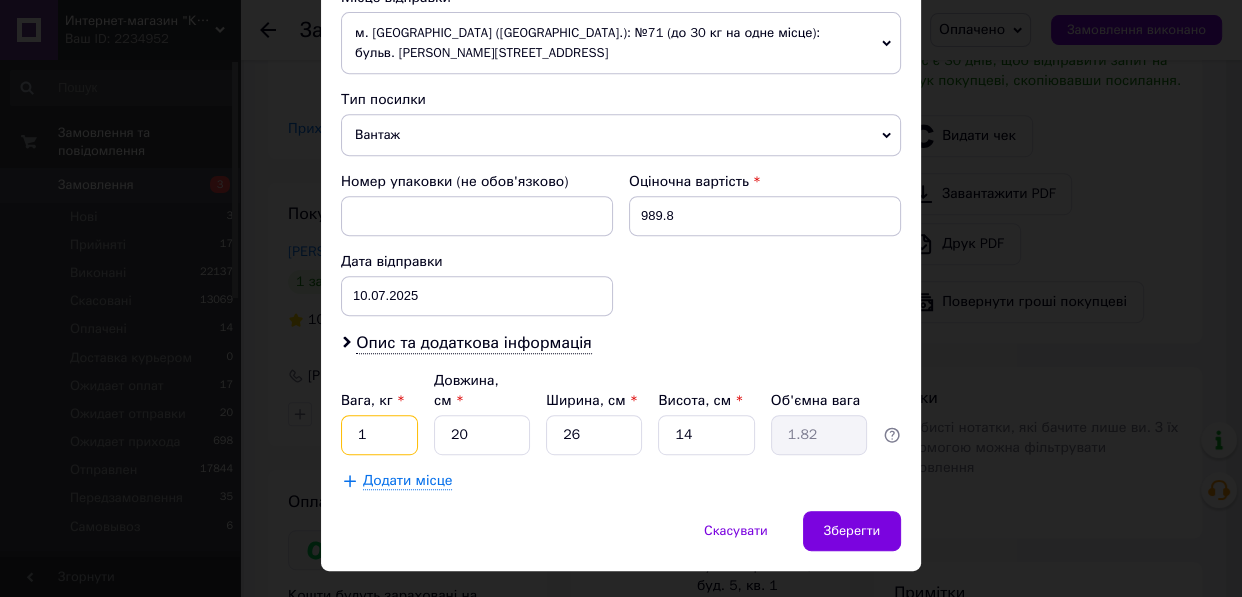 click on "1" at bounding box center (379, 435) 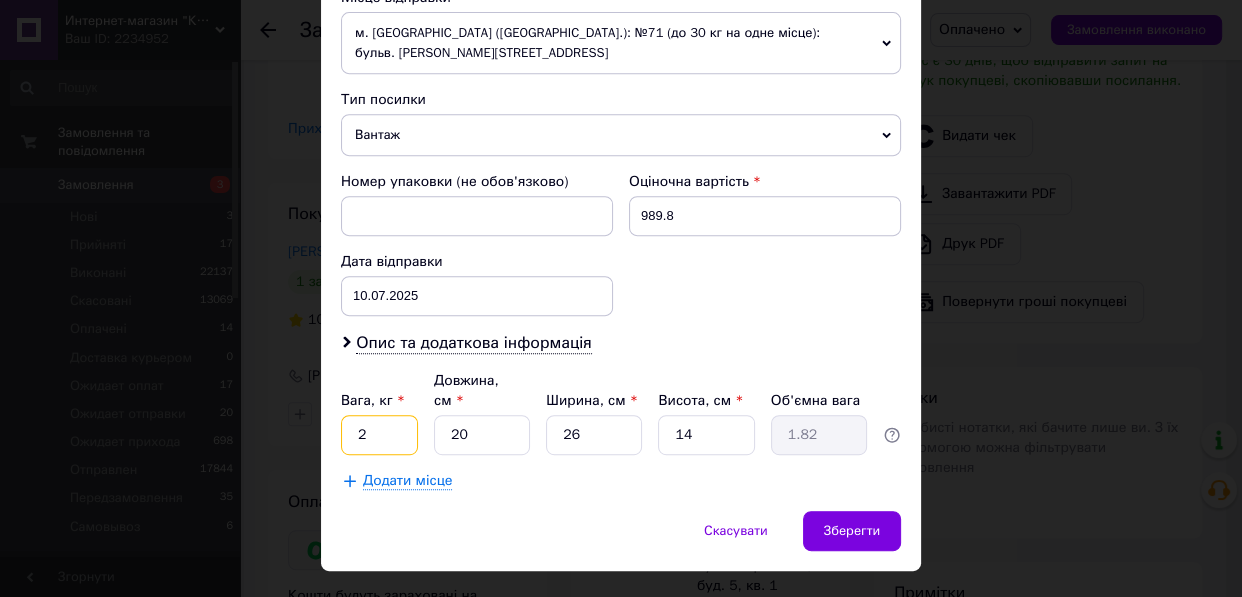 type on "2" 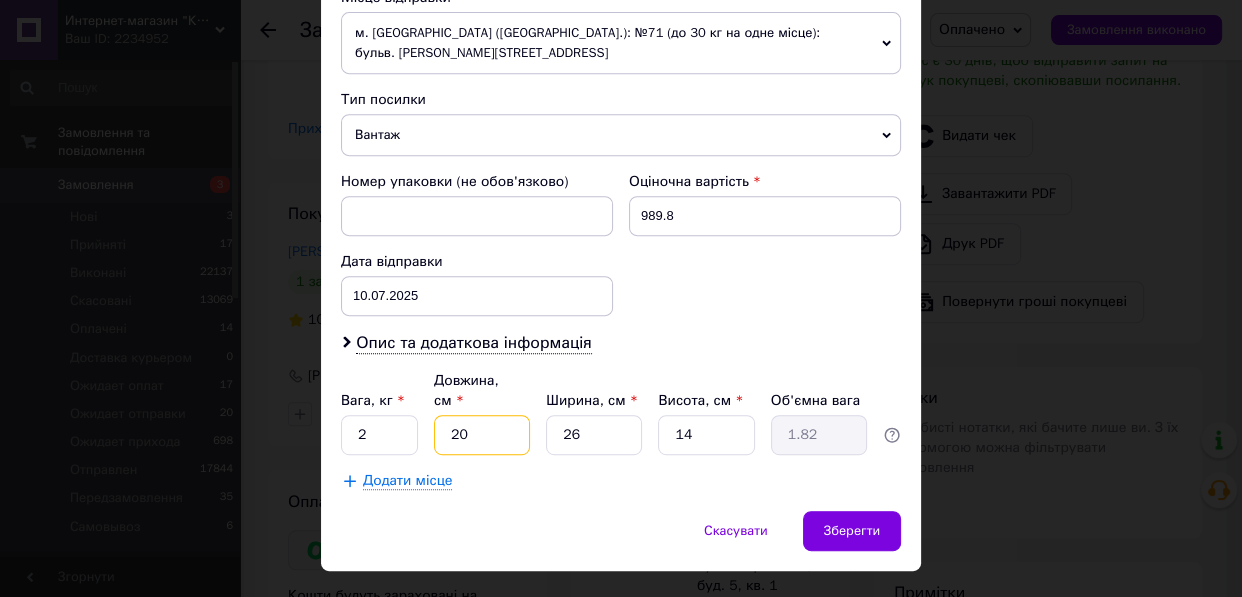click on "20" at bounding box center [482, 435] 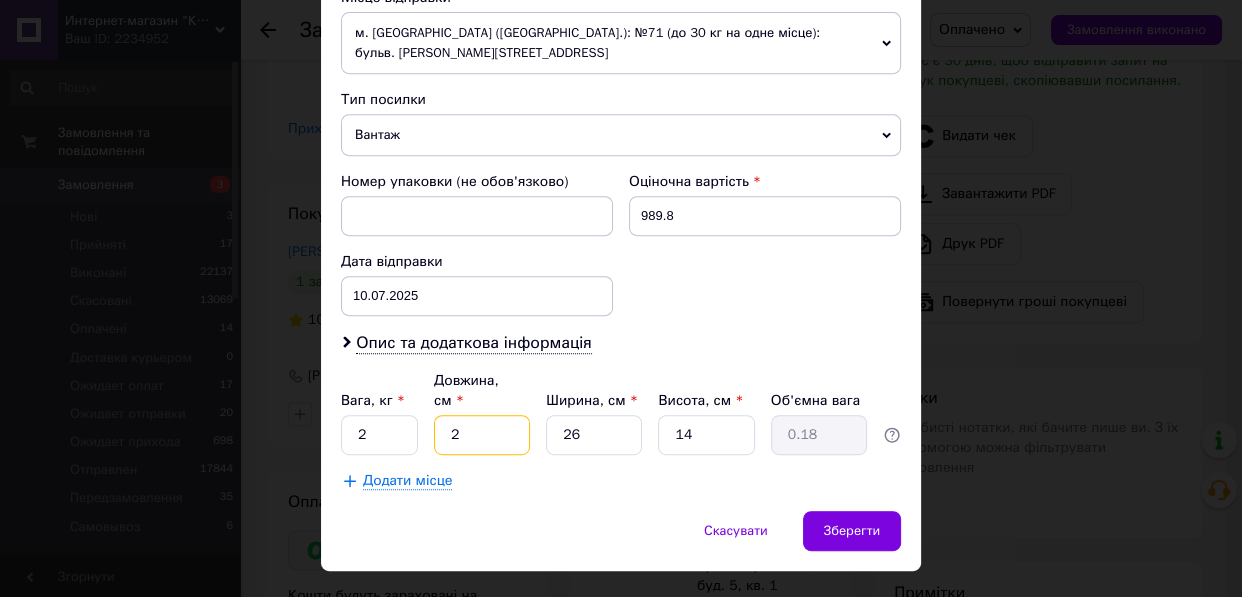 type 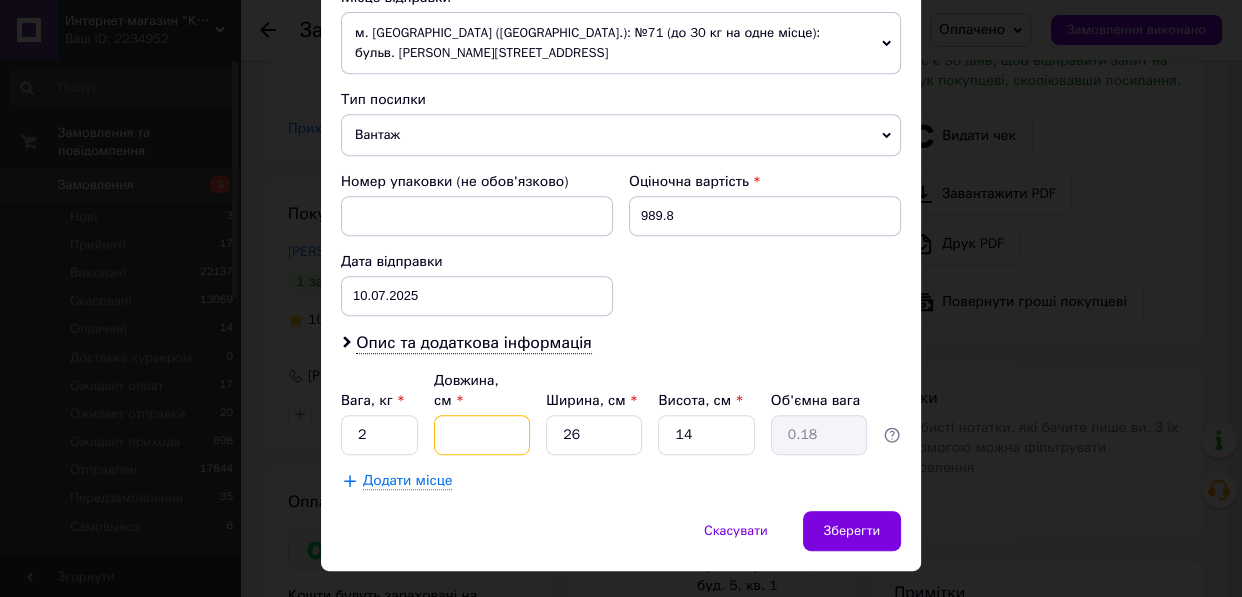 type 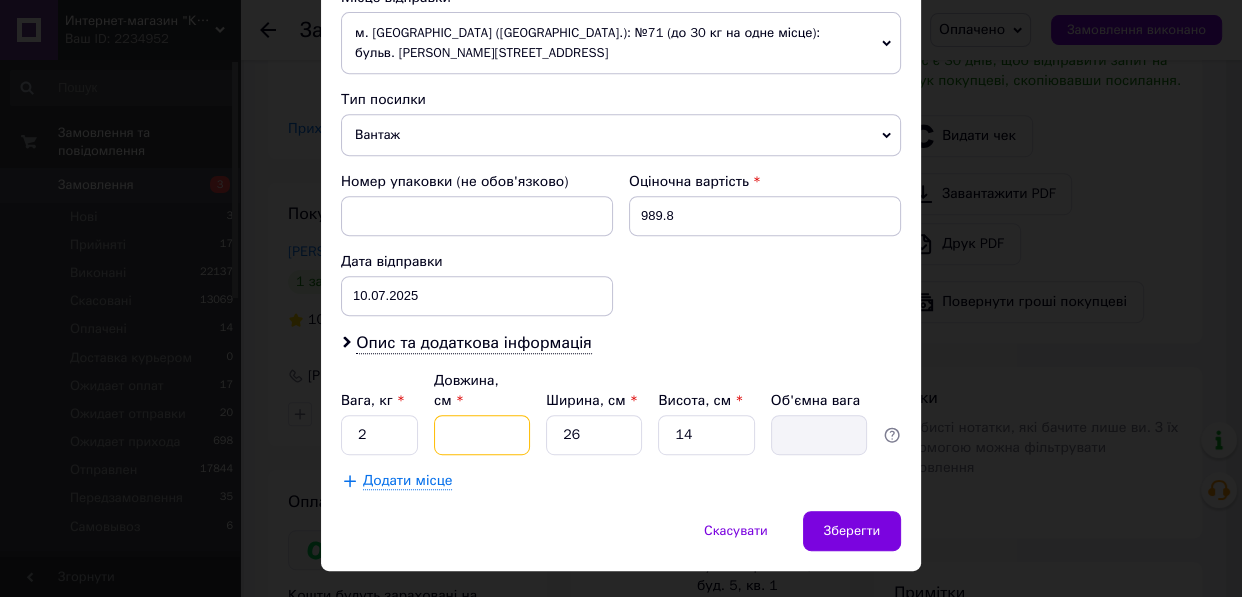 type on "2" 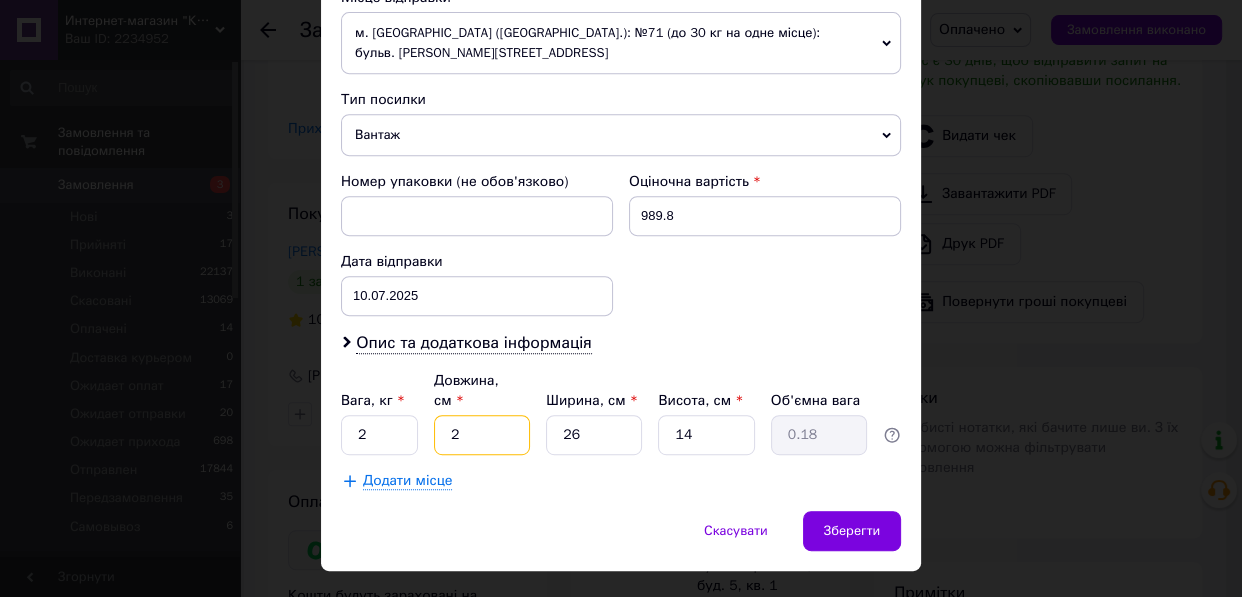 type on "25" 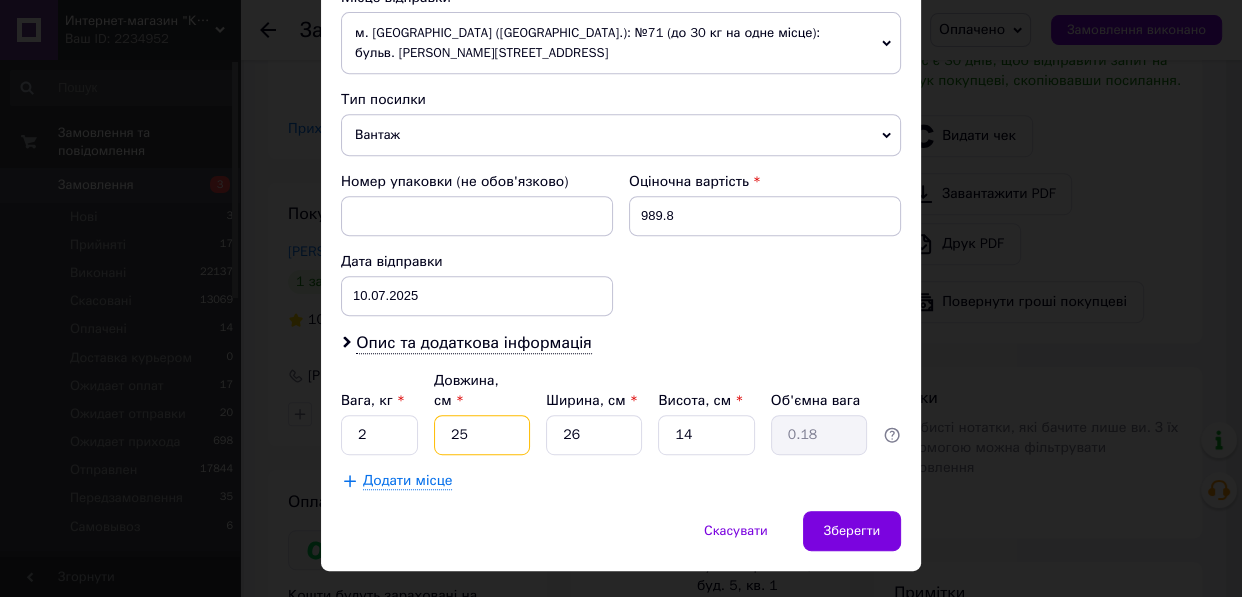 type on "2.28" 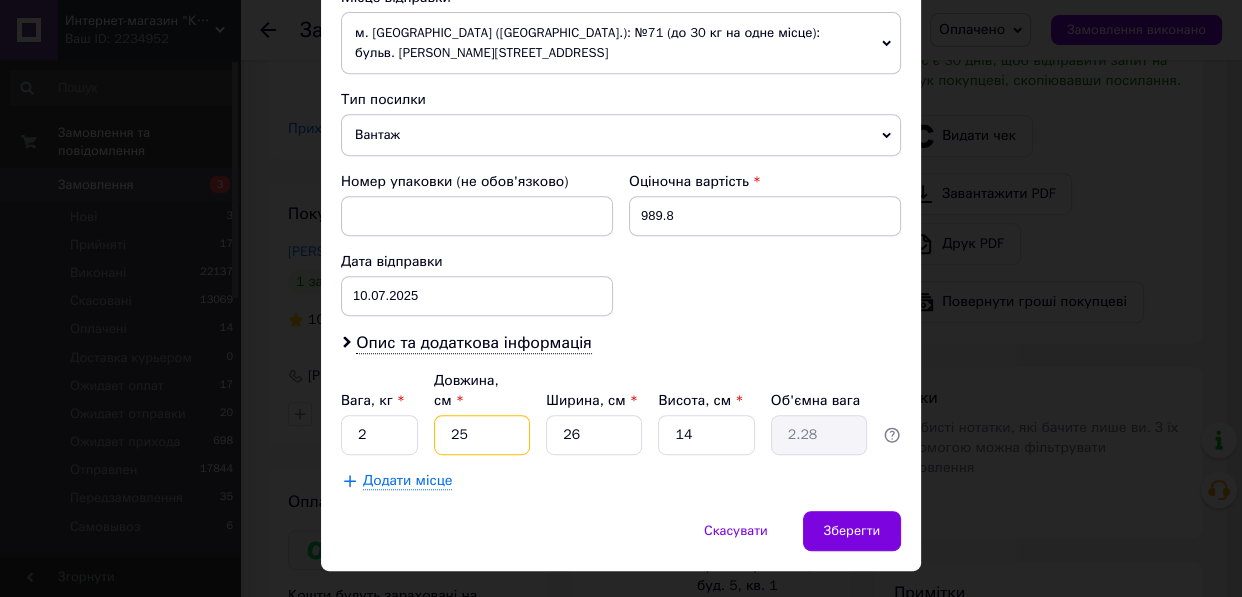 type on "25" 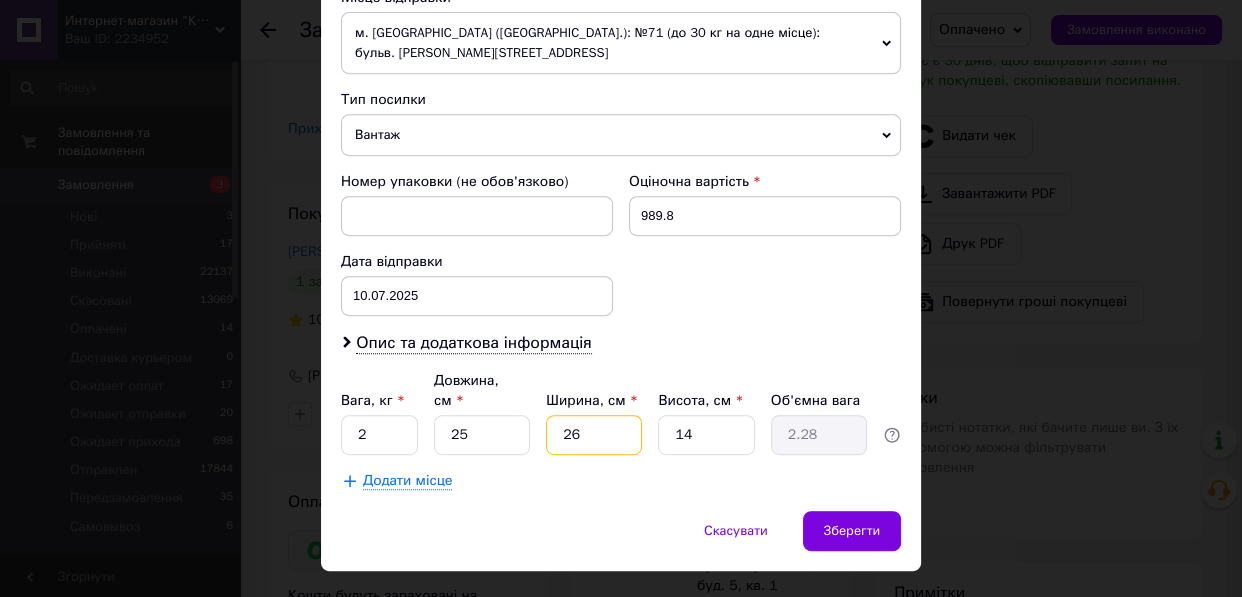 click on "26" at bounding box center (594, 435) 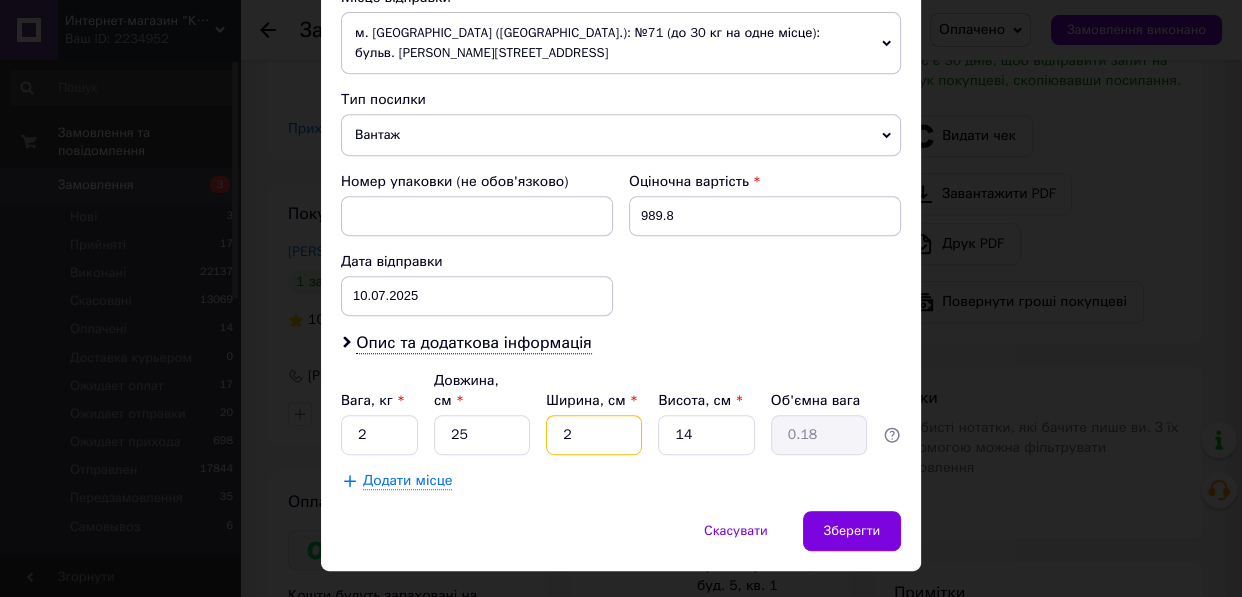 type on "20" 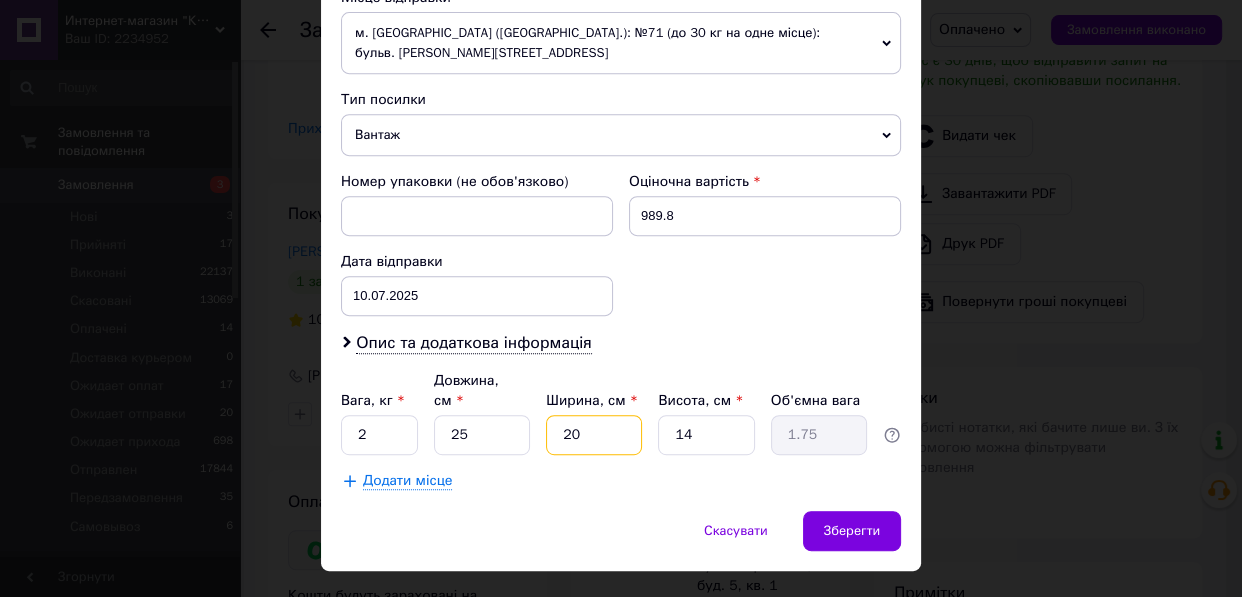 type on "20" 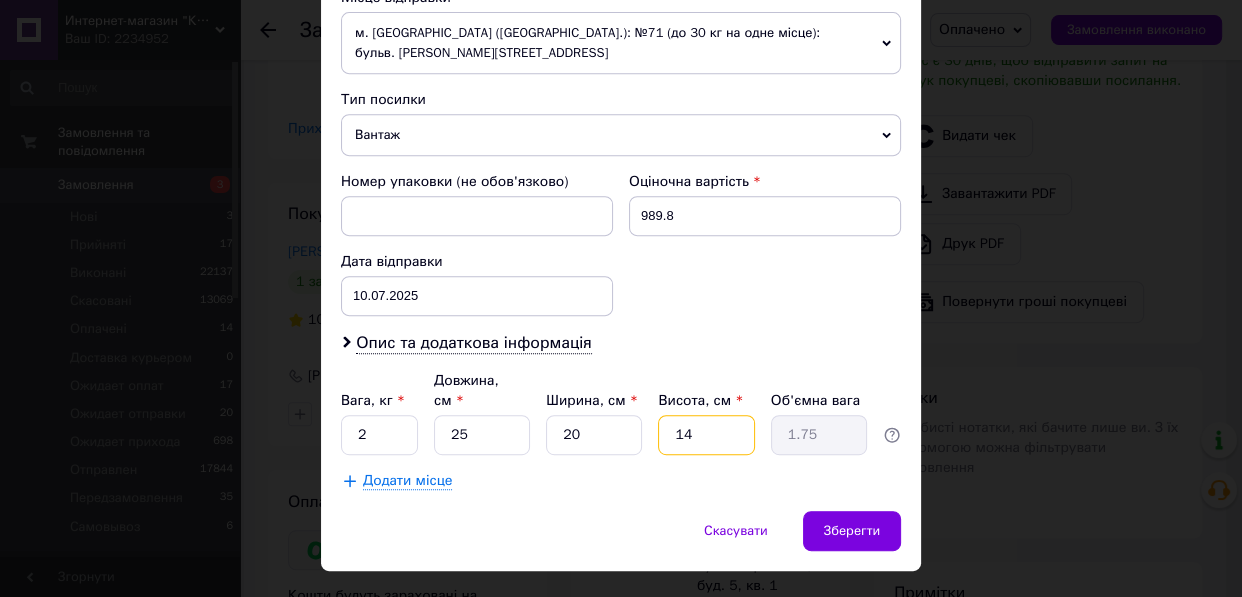 click on "14" at bounding box center [706, 435] 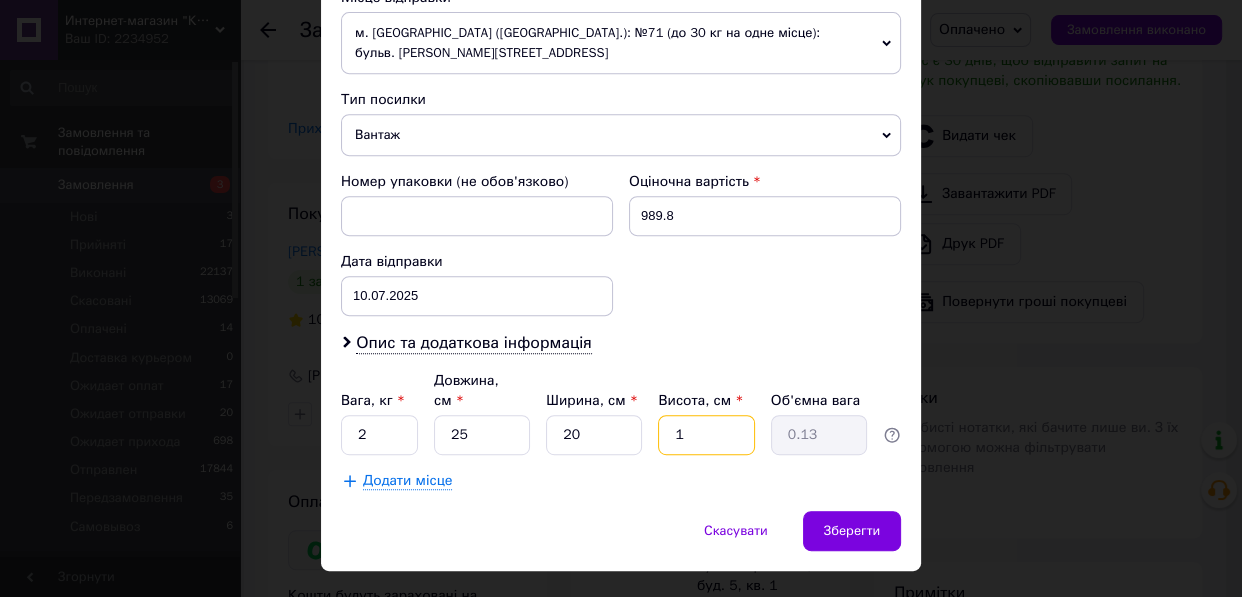 type 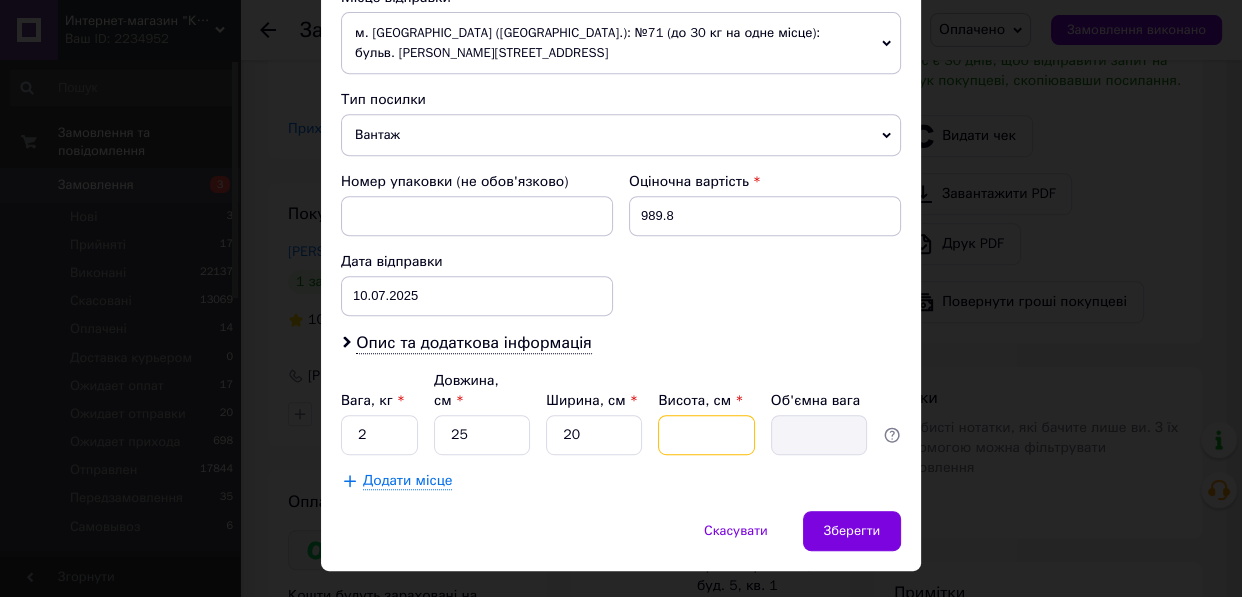 type on "8" 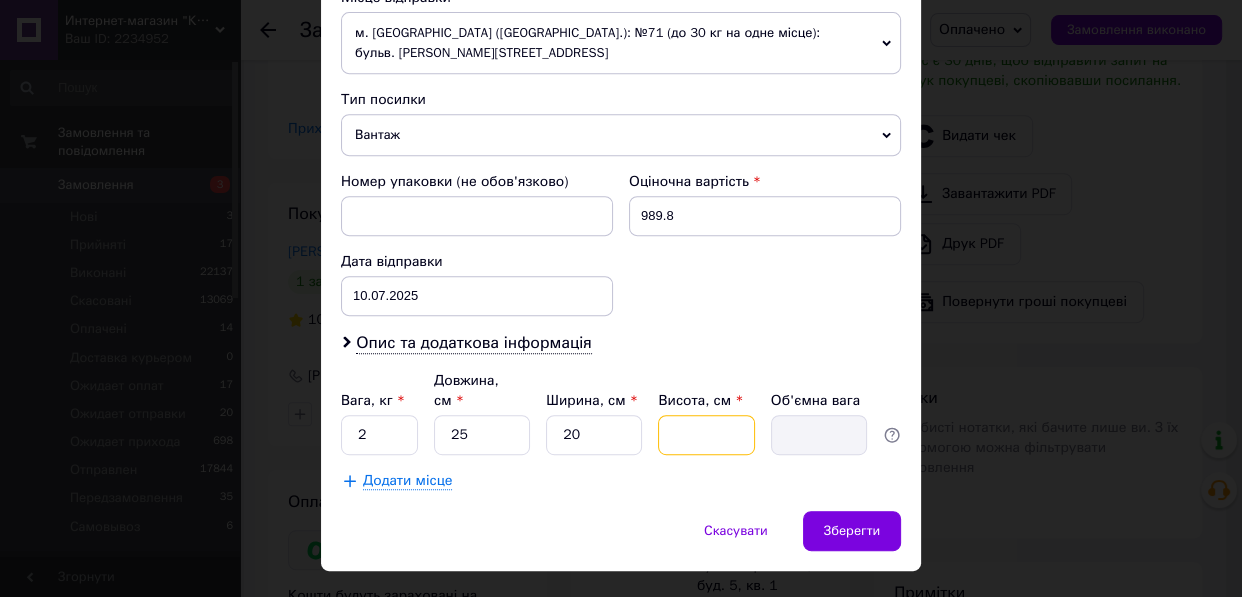 type on "1" 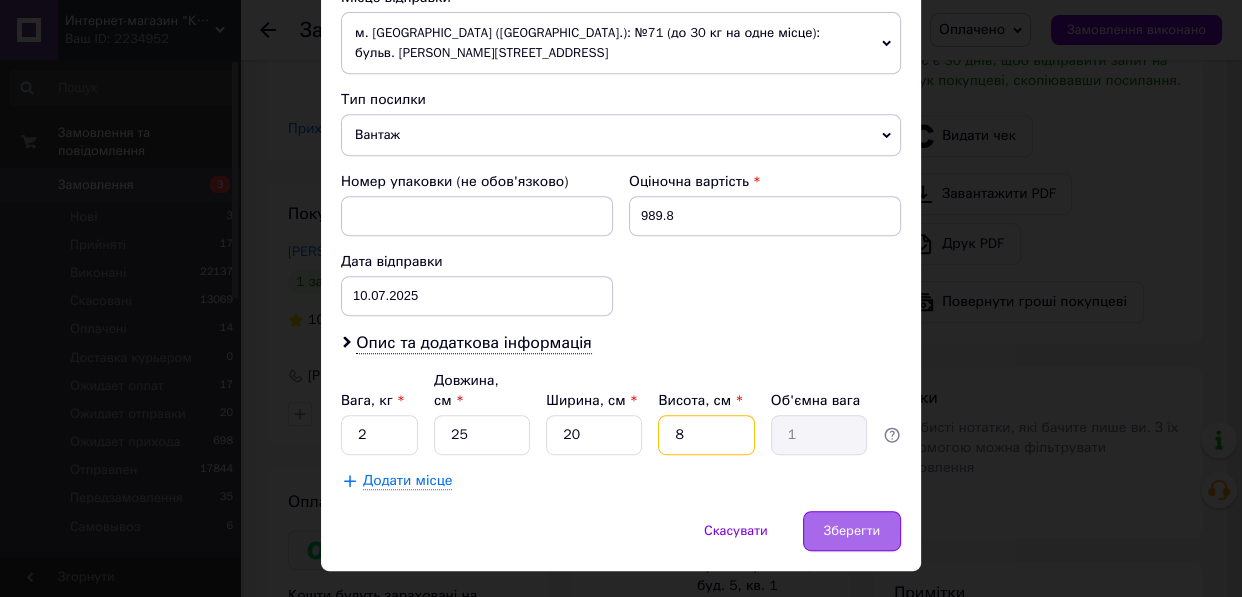 type on "8" 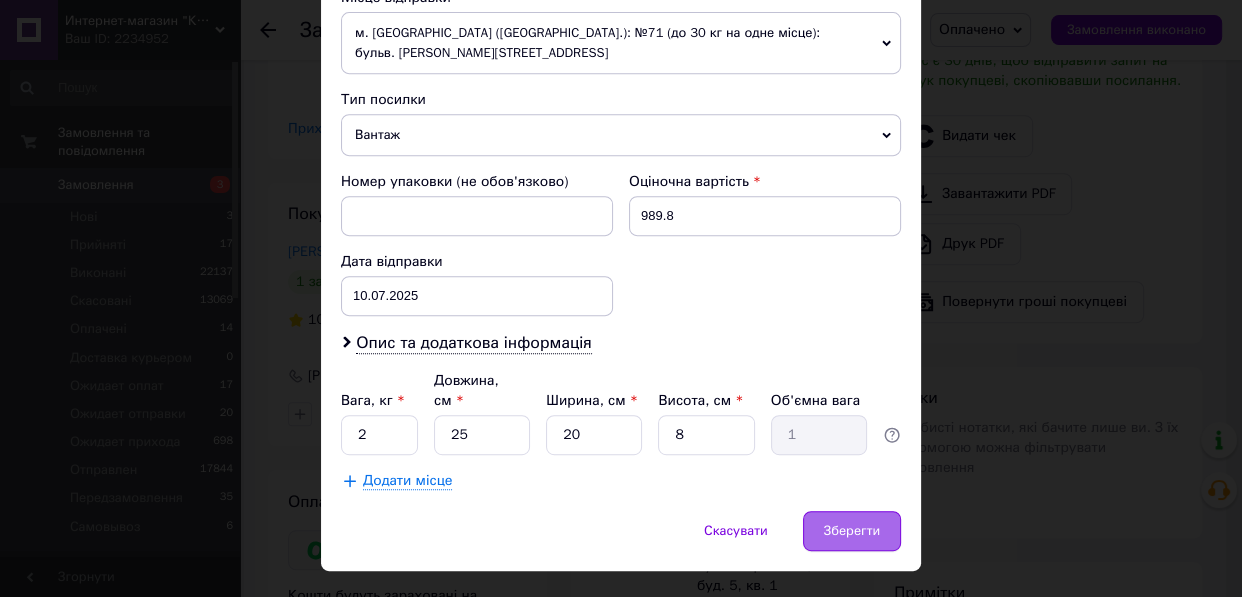 click on "Зберегти" at bounding box center (852, 531) 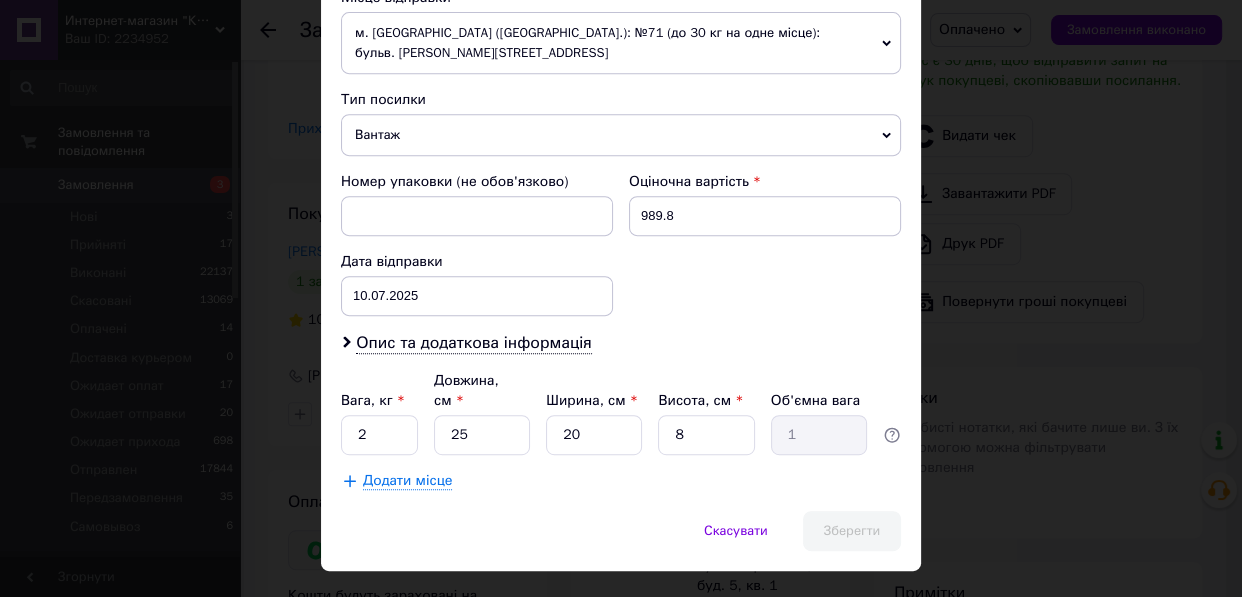 scroll, scrollTop: 137, scrollLeft: 0, axis: vertical 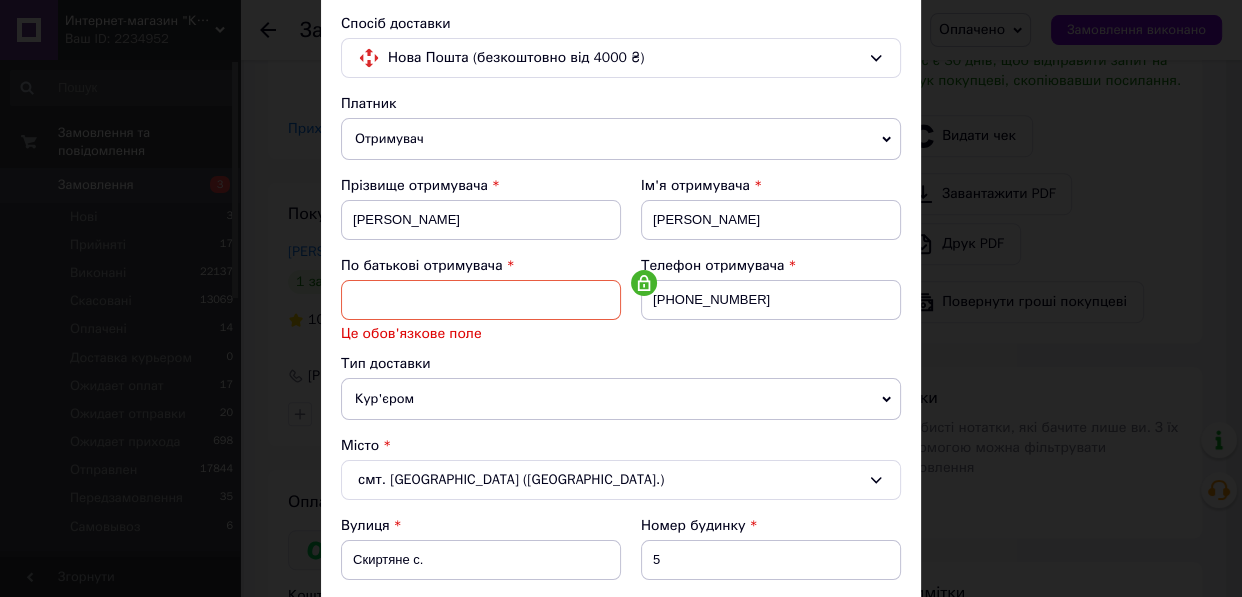 click at bounding box center (481, 300) 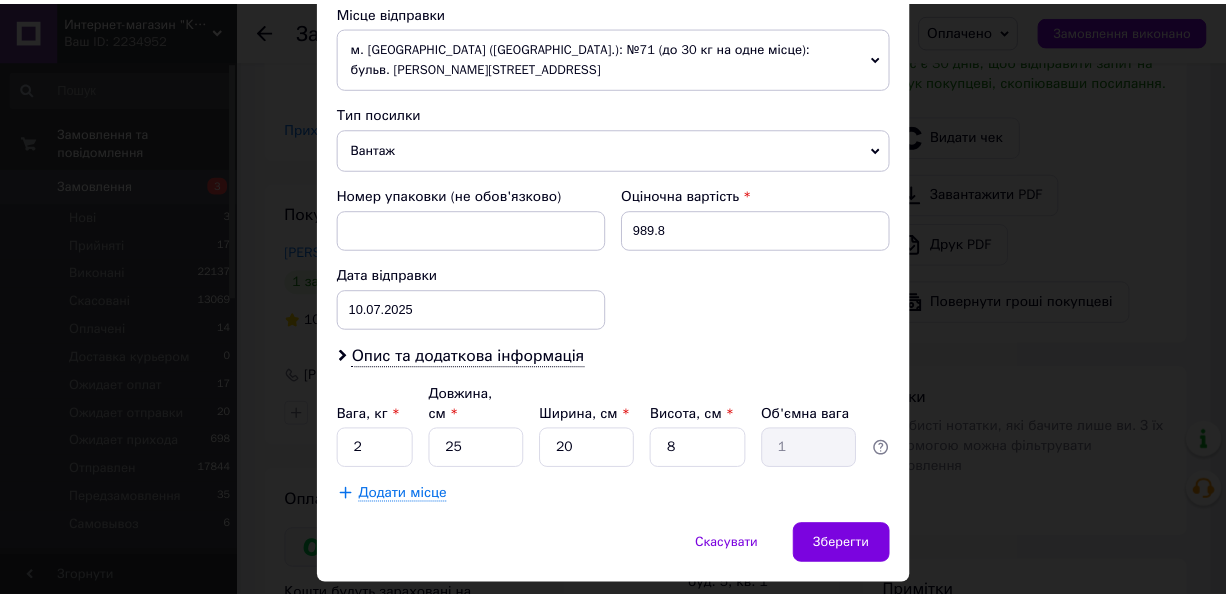 scroll, scrollTop: 807, scrollLeft: 0, axis: vertical 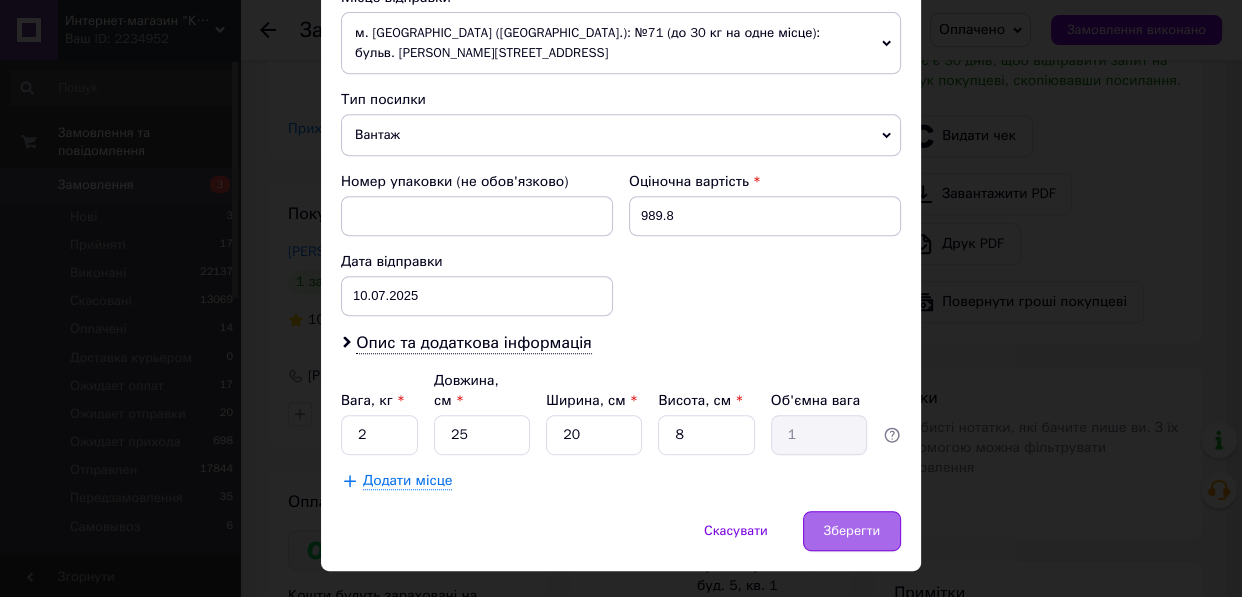 type on "ми" 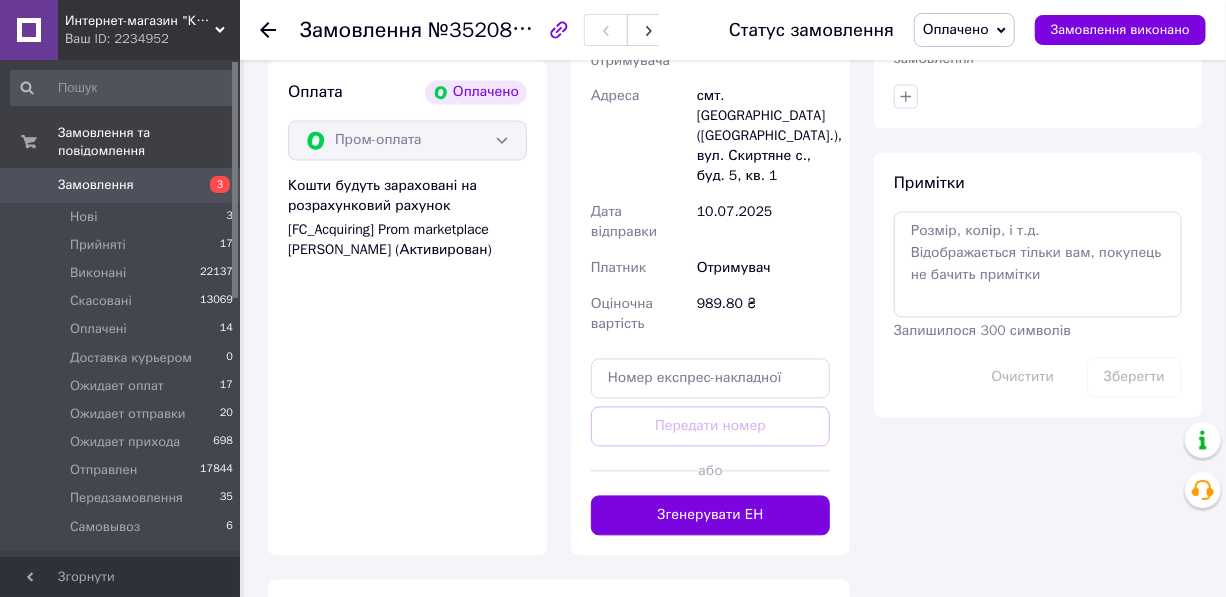 scroll, scrollTop: 1727, scrollLeft: 0, axis: vertical 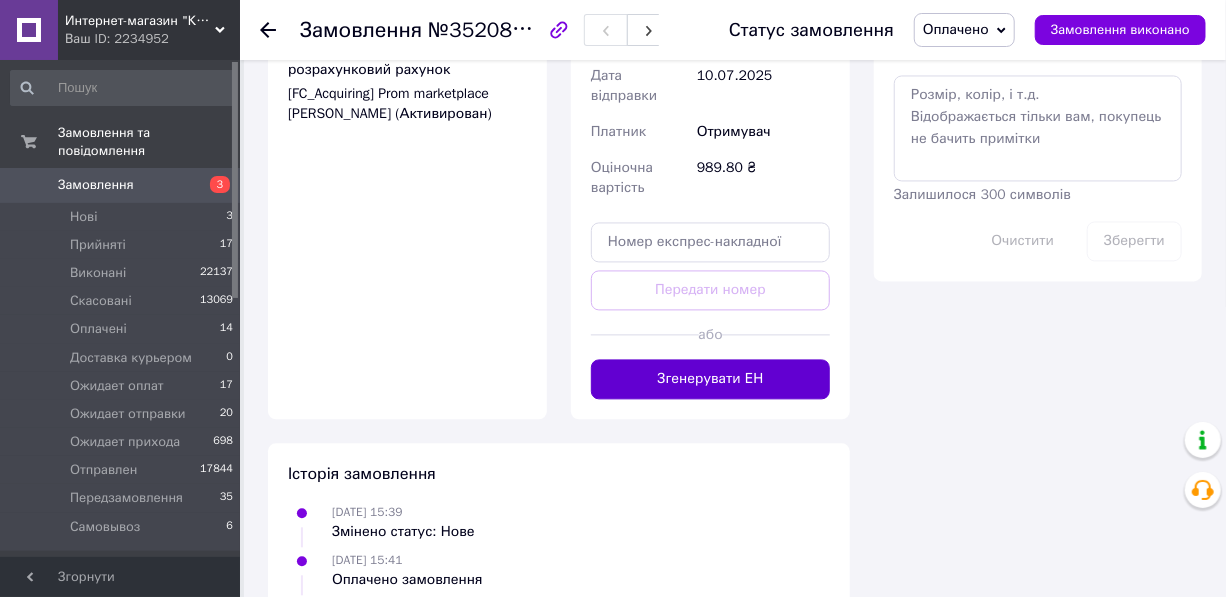 click on "Згенерувати ЕН" at bounding box center [710, 379] 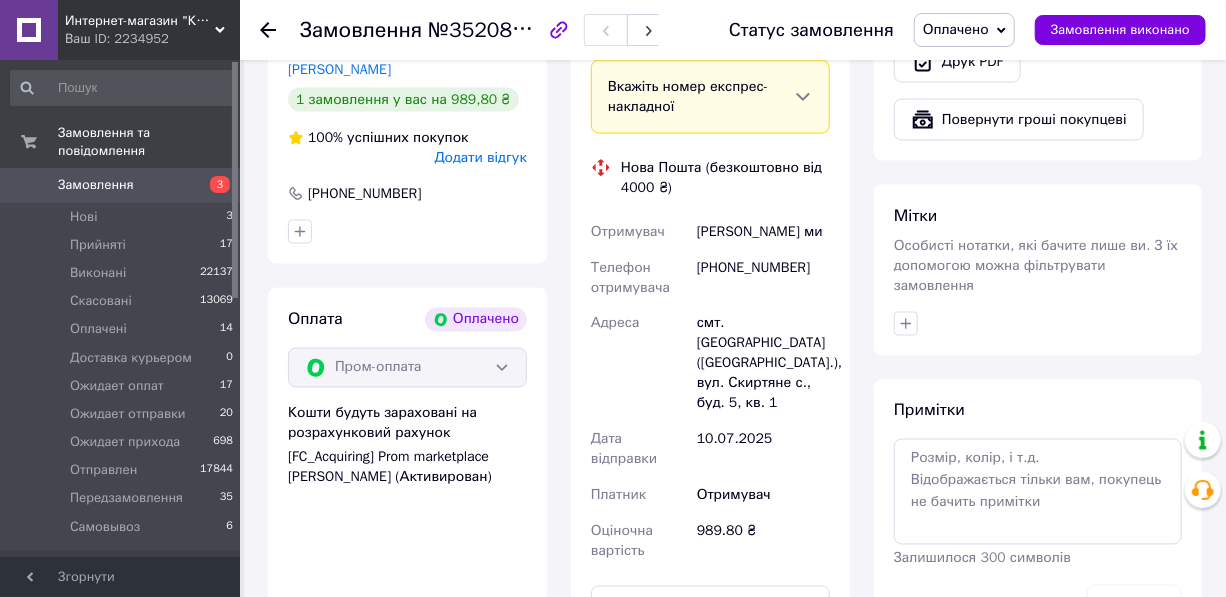 scroll, scrollTop: 1090, scrollLeft: 0, axis: vertical 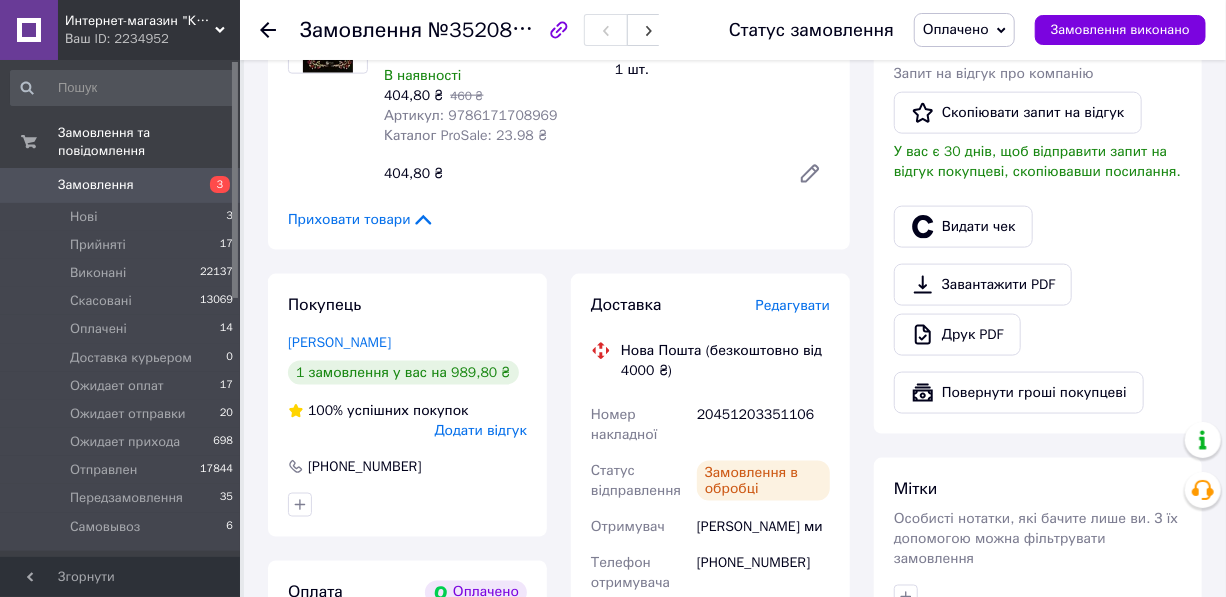 click on "20451203351106" at bounding box center (763, 425) 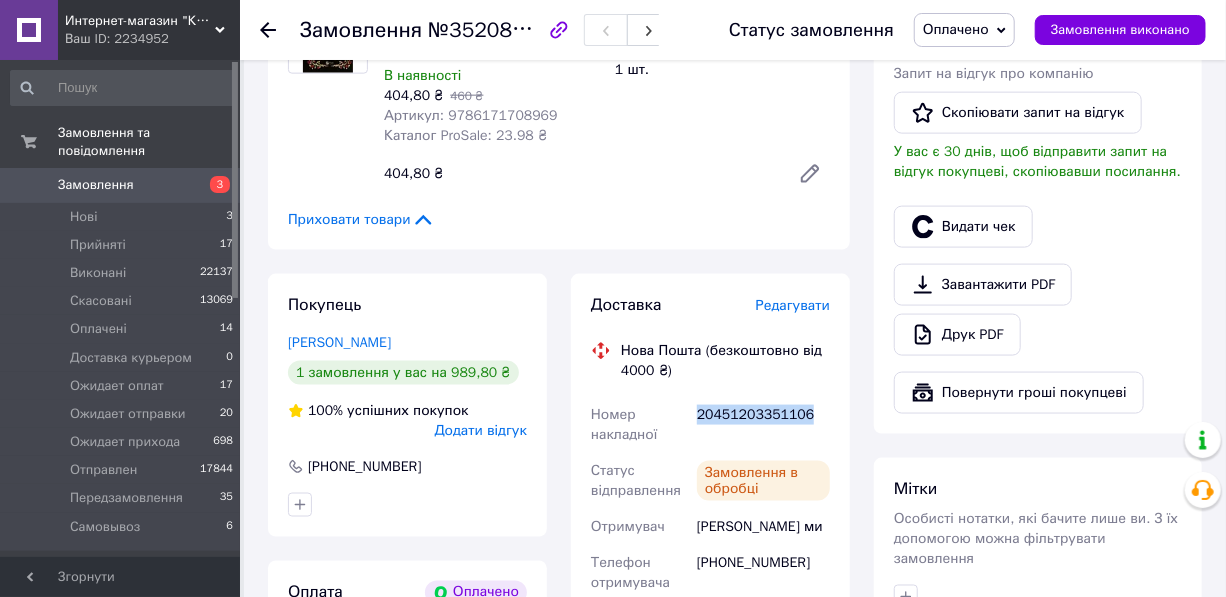 click on "20451203351106" at bounding box center [763, 425] 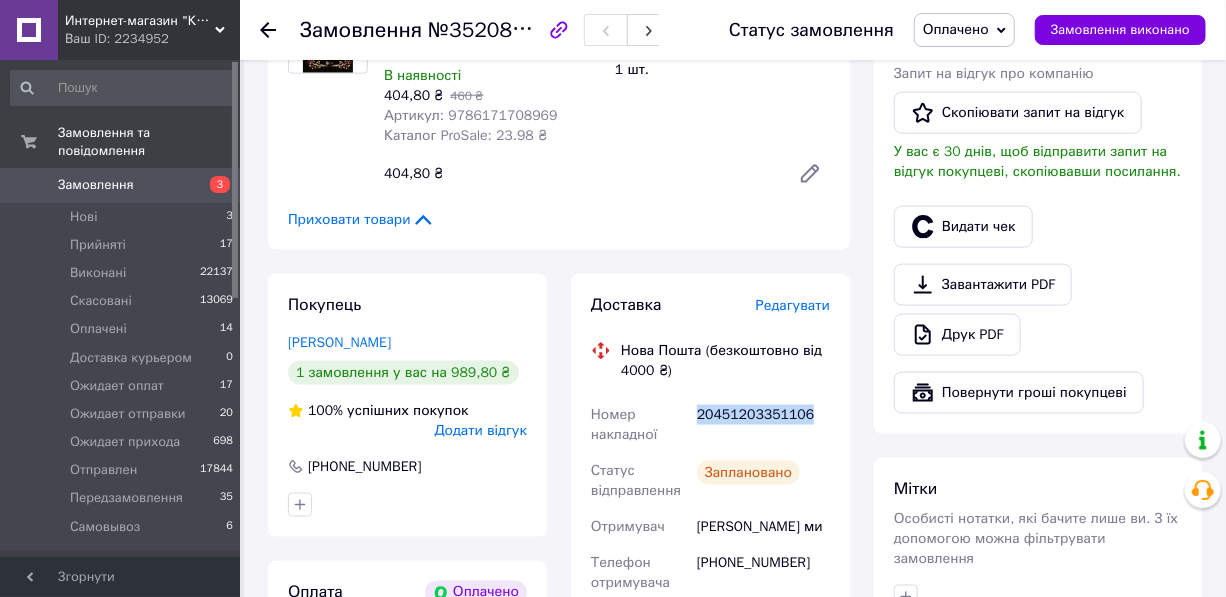 copy on "20451203351106" 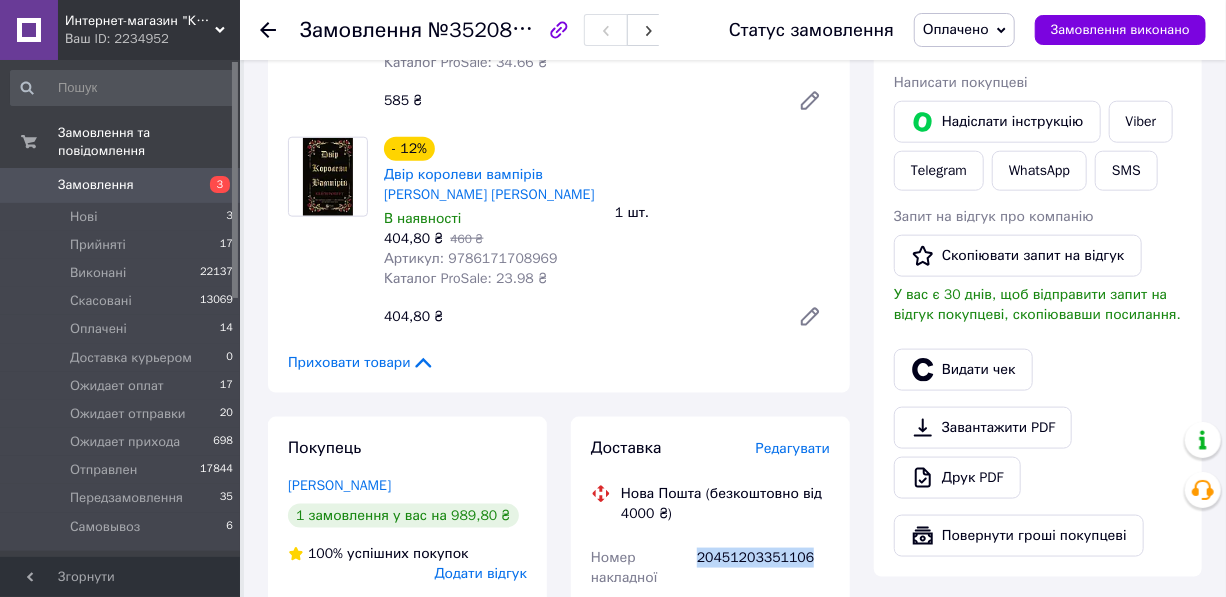 scroll, scrollTop: 727, scrollLeft: 0, axis: vertical 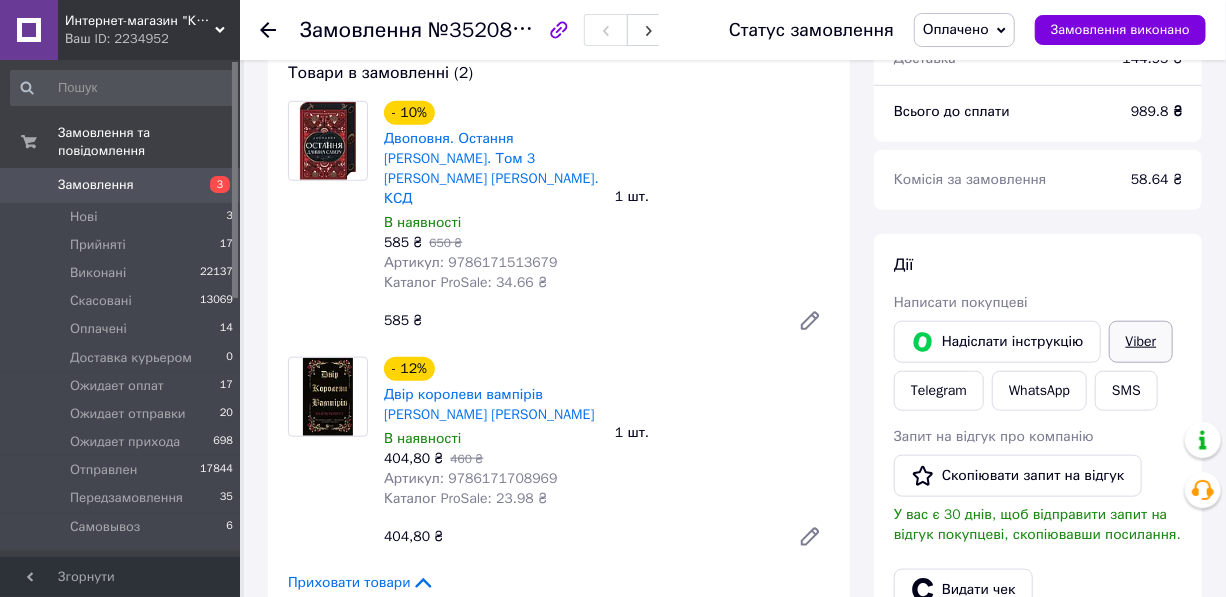 click on "Viber" at bounding box center [1141, 342] 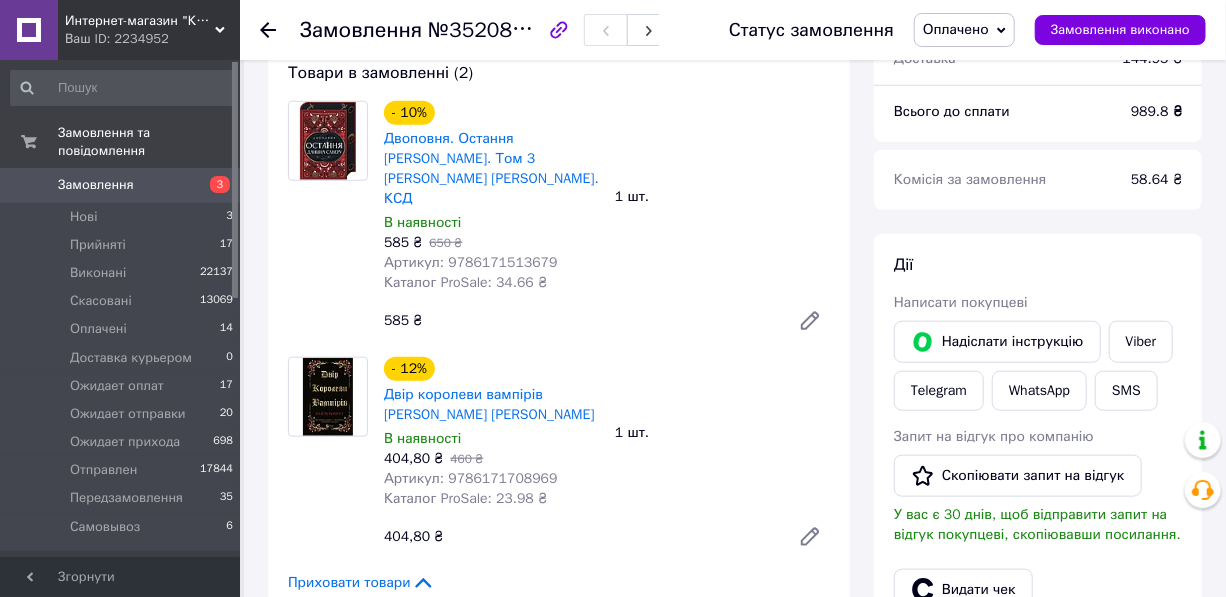 click on "Оплачено" at bounding box center (956, 29) 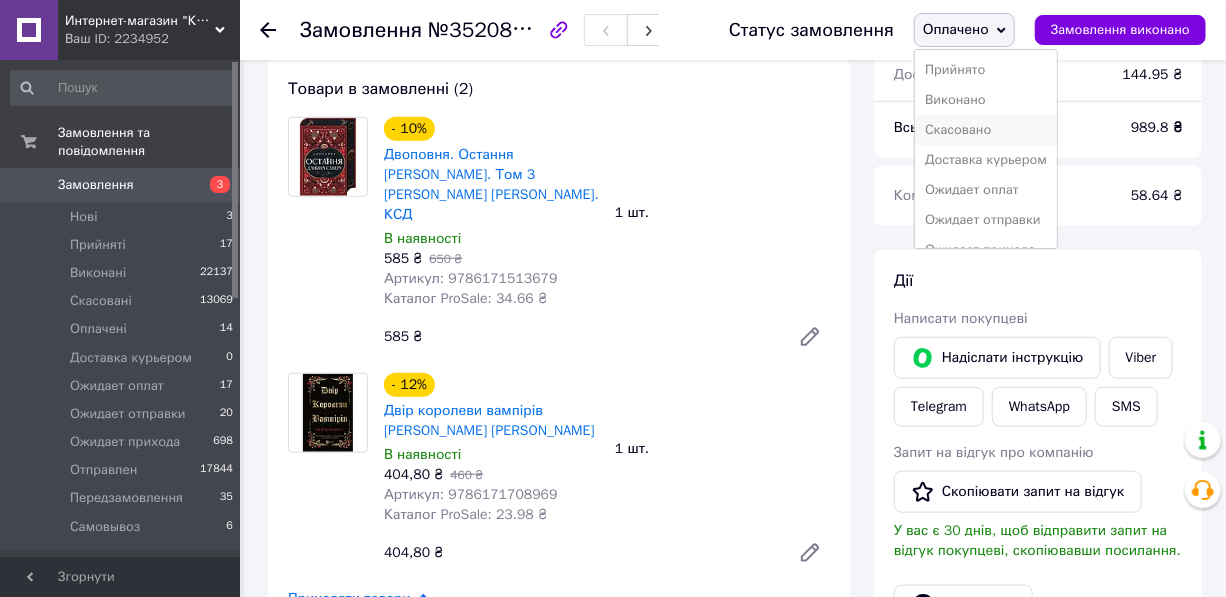 scroll, scrollTop: 818, scrollLeft: 0, axis: vertical 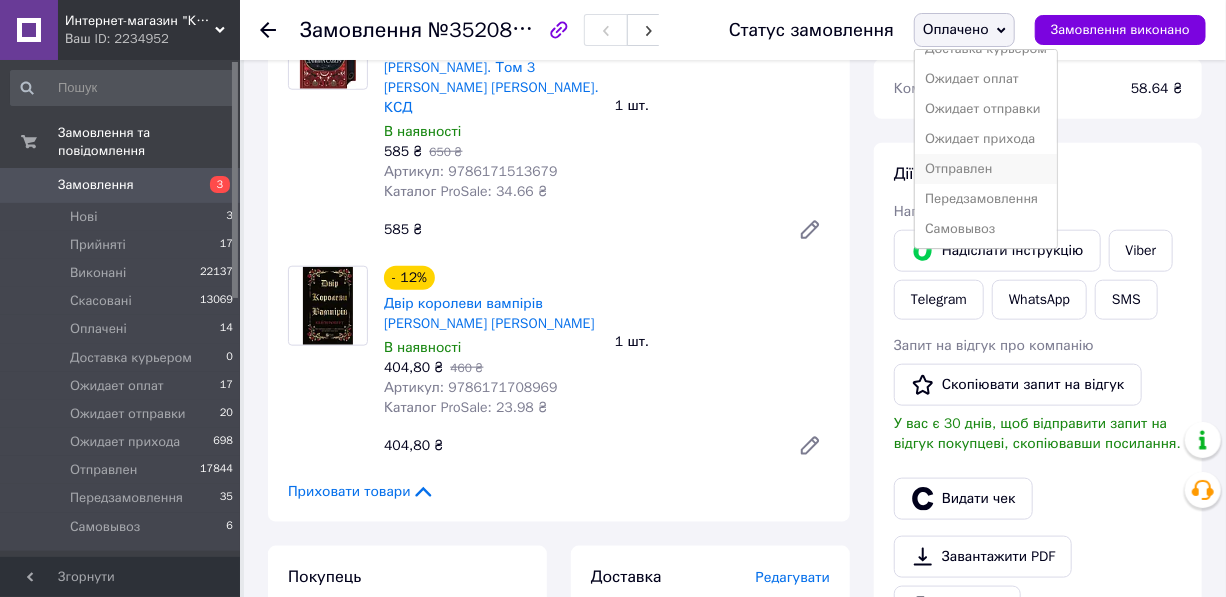 click on "Отправлен" at bounding box center (986, 169) 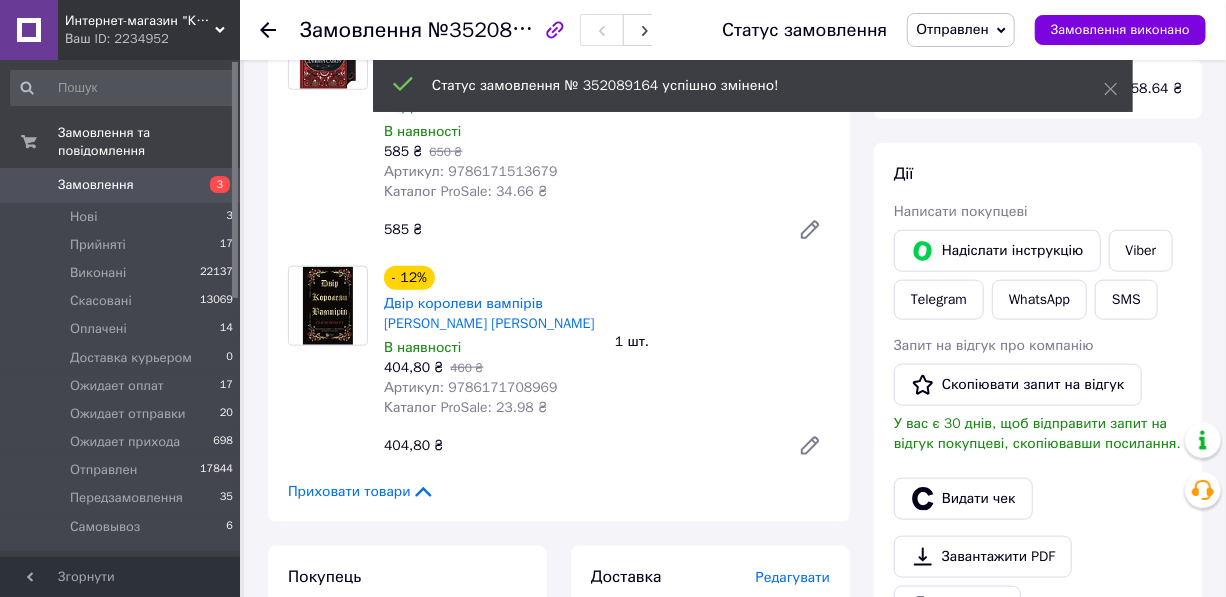 click 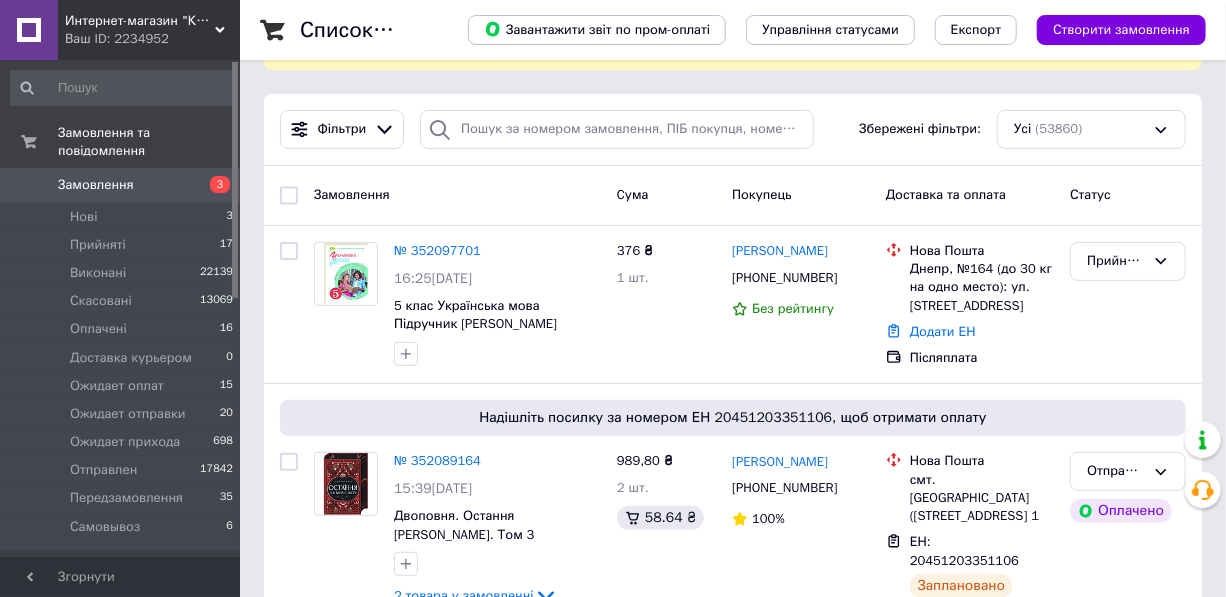 scroll, scrollTop: 181, scrollLeft: 0, axis: vertical 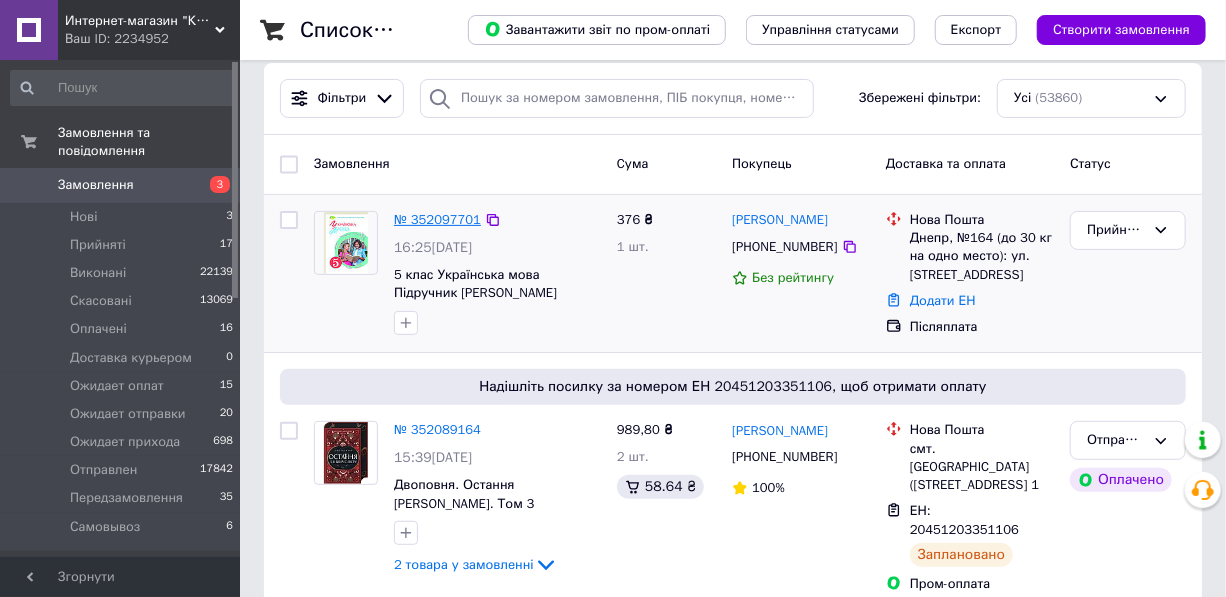 click on "№ 352097701" at bounding box center [437, 219] 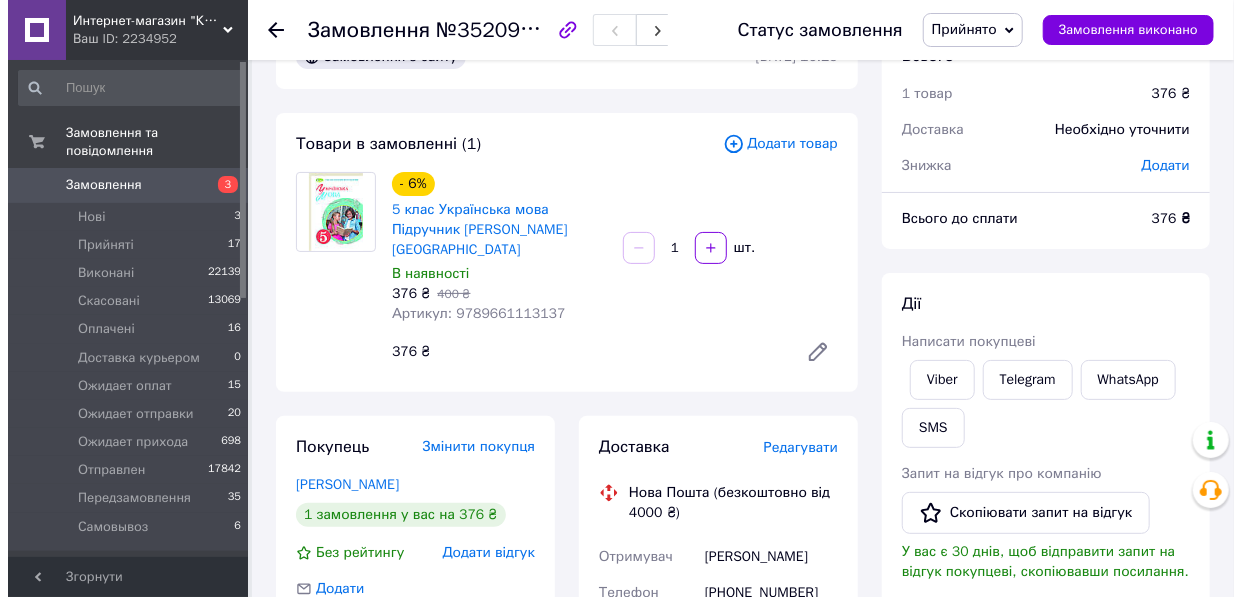 scroll, scrollTop: 90, scrollLeft: 0, axis: vertical 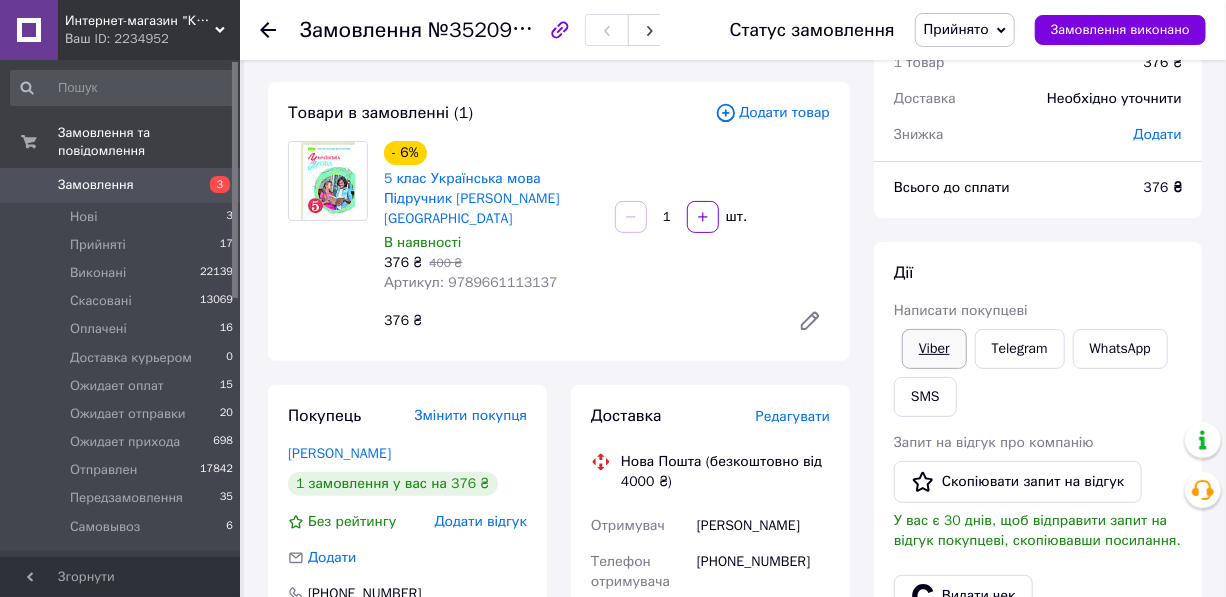 click on "Viber" at bounding box center (934, 349) 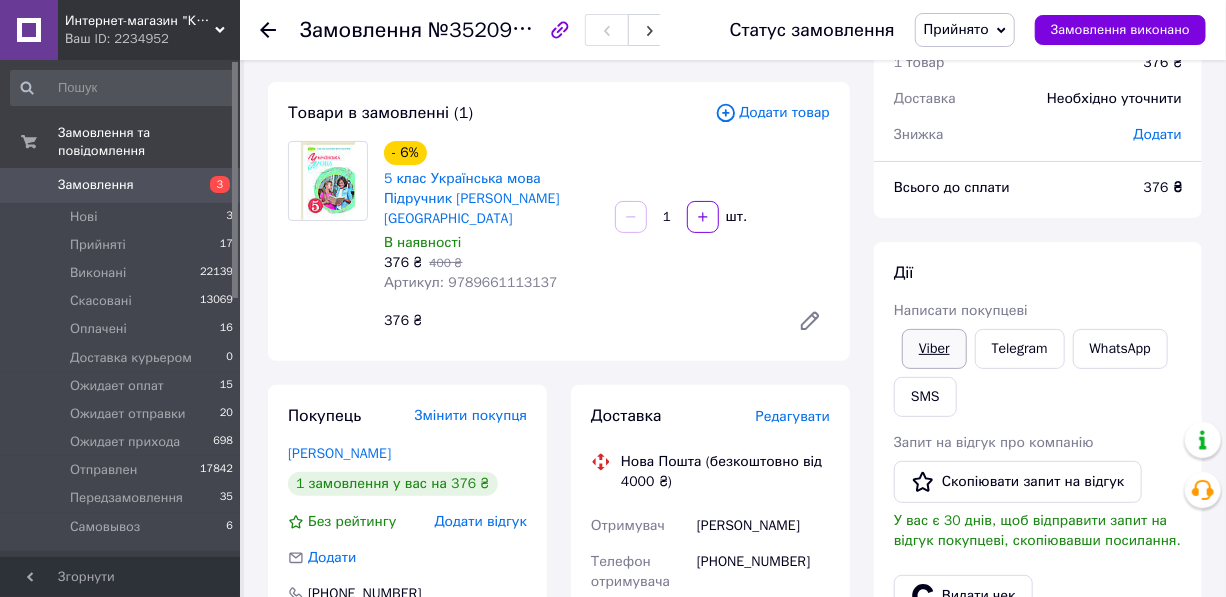 click on "Viber" at bounding box center [934, 349] 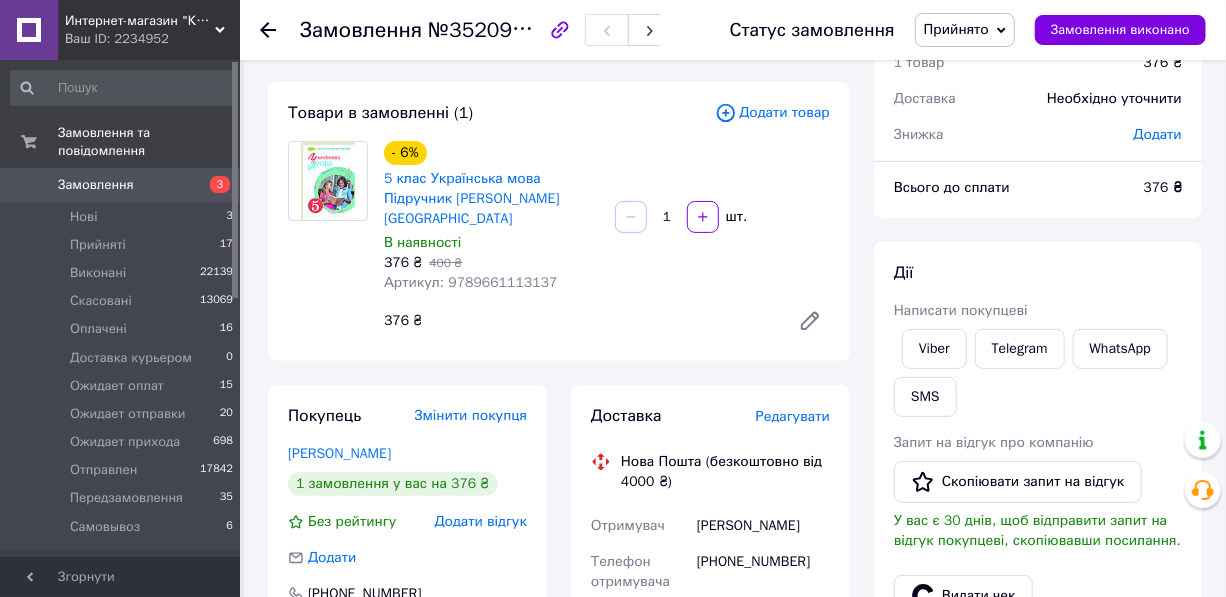 click on "Редагувати" at bounding box center (793, 416) 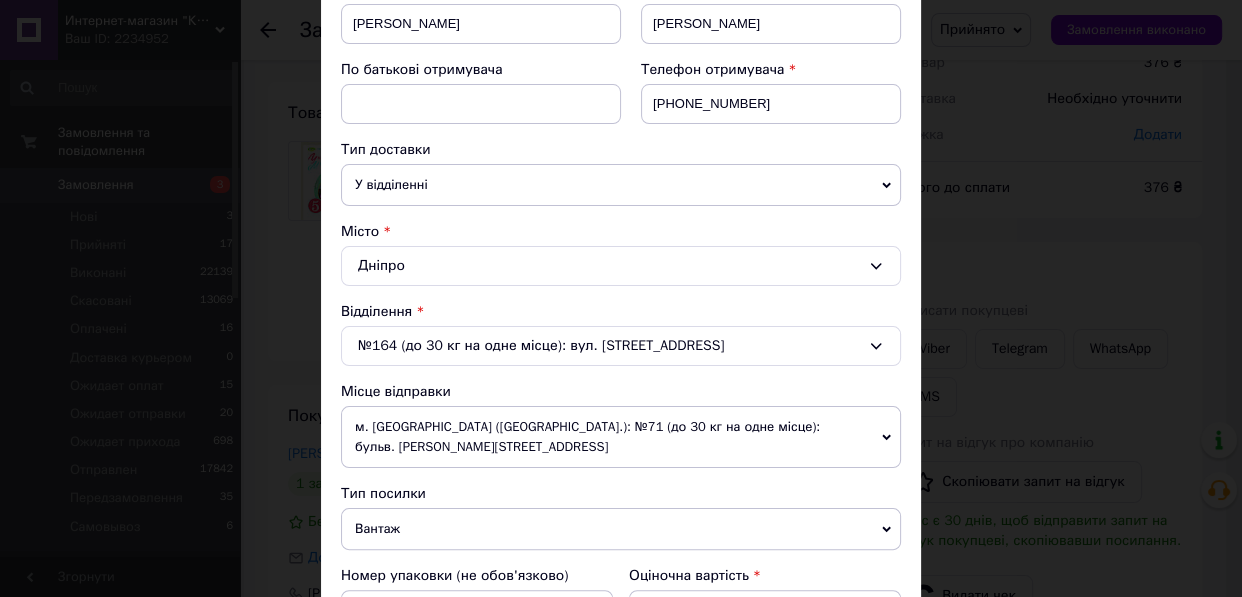 scroll, scrollTop: 545, scrollLeft: 0, axis: vertical 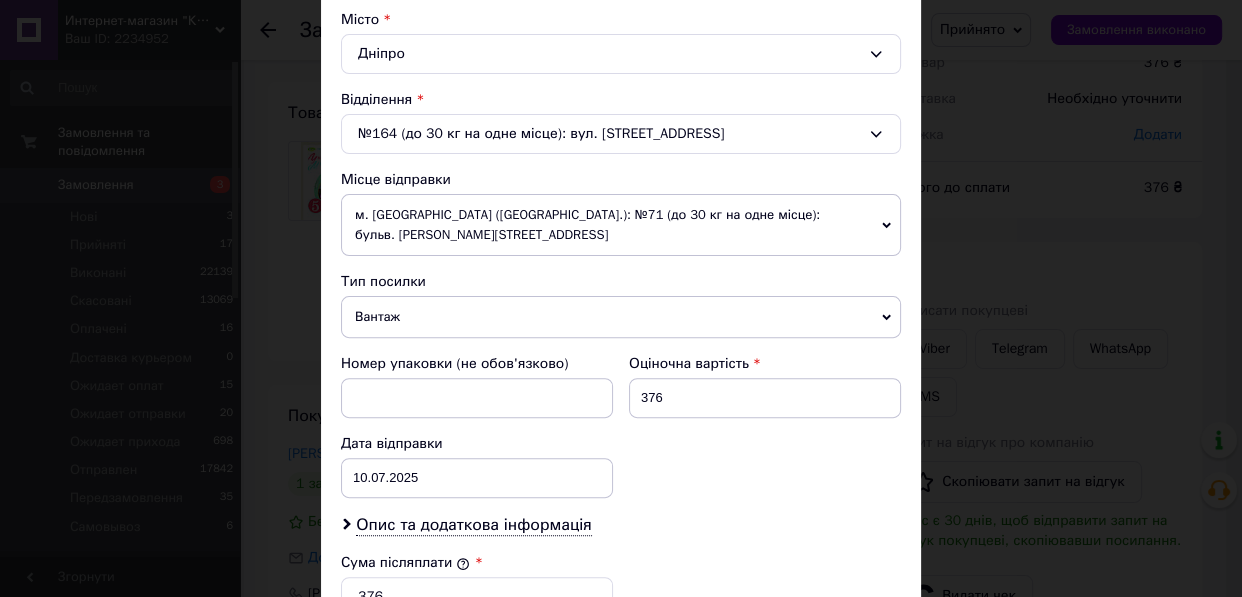 click on "Вантаж" at bounding box center (621, 317) 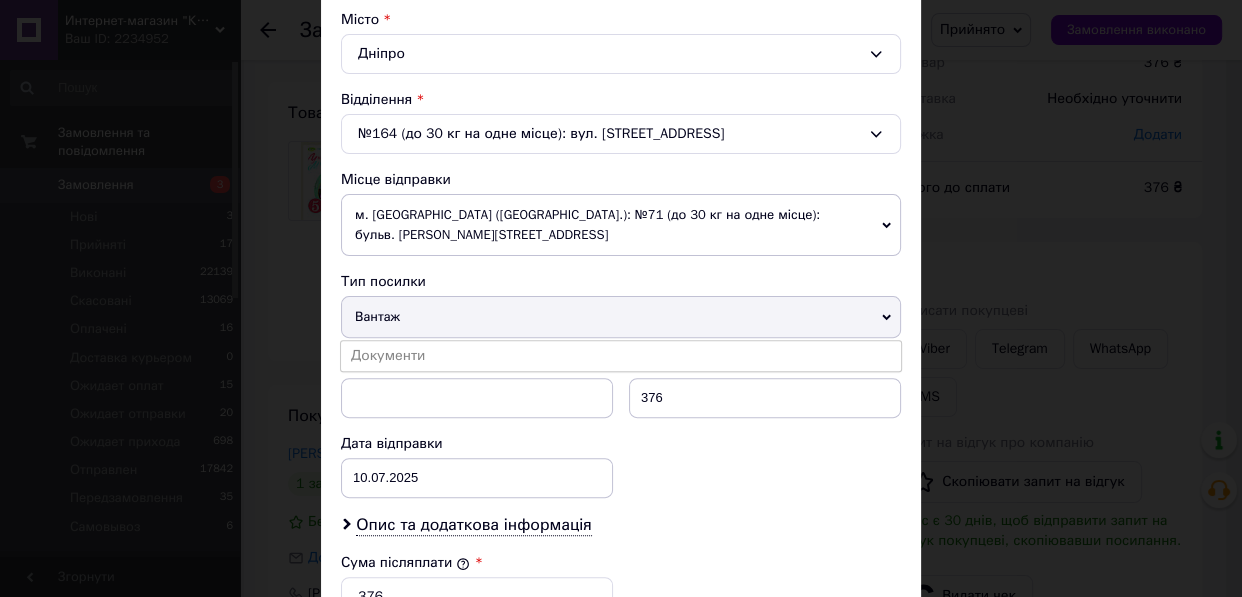 click on "Вантаж" at bounding box center [621, 317] 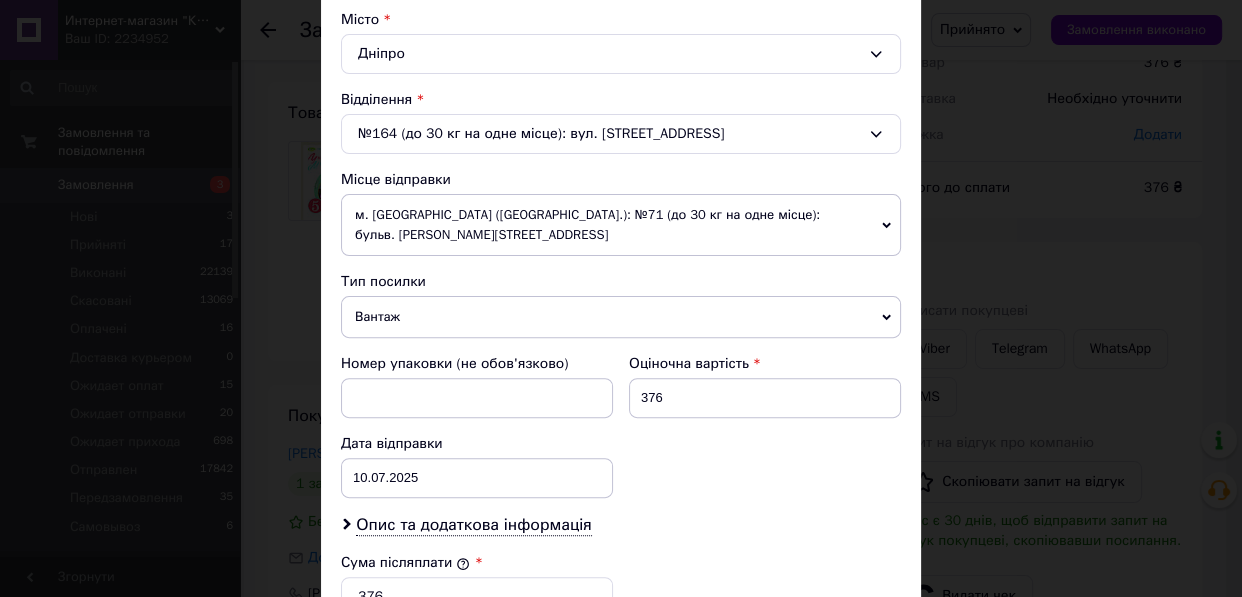 click on "Платник Отримувач Відправник Прізвище отримувача Горбачов Ім'я отримувача Денис По батькові отримувача Телефон отримувача +380980909094 Тип доставки У відділенні Кур'єром В поштоматі Місто Дніпро Відділення №164 (до 30 кг на одне місце): вул. Квартальна, 36 Місце відправки м. Київ (Київська обл.): №71 (до 30 кг на одне місце): бульв. Івана Котляревського, 5 Немає збігів. Спробуйте змінити умови пошуку Додати ще місце відправки Тип посилки Вантаж Документи Номер упаковки (не обов'язково) Оціночна вартість 376 Дата відправки 10.07.2025 < 2025 > < Июль > Пн Вт Ср Чт Пт Сб Вс 30 1 2 3 4 5 6 7 8 9" at bounding box center (621, 278) 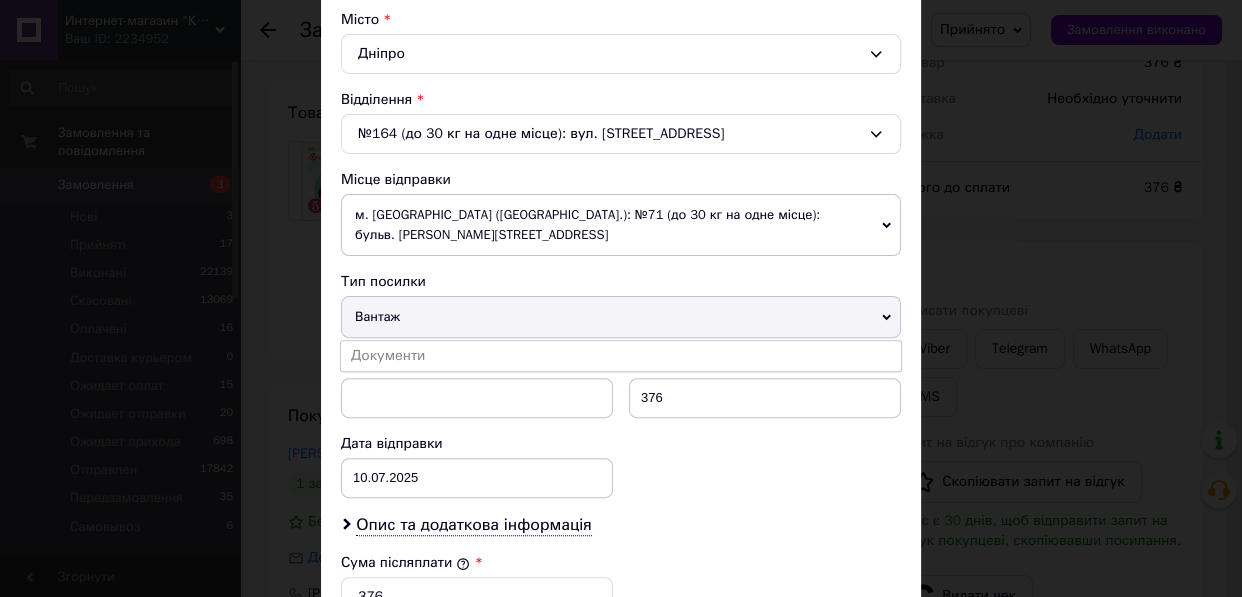 drag, startPoint x: 400, startPoint y: 320, endPoint x: 412, endPoint y: 322, distance: 12.165525 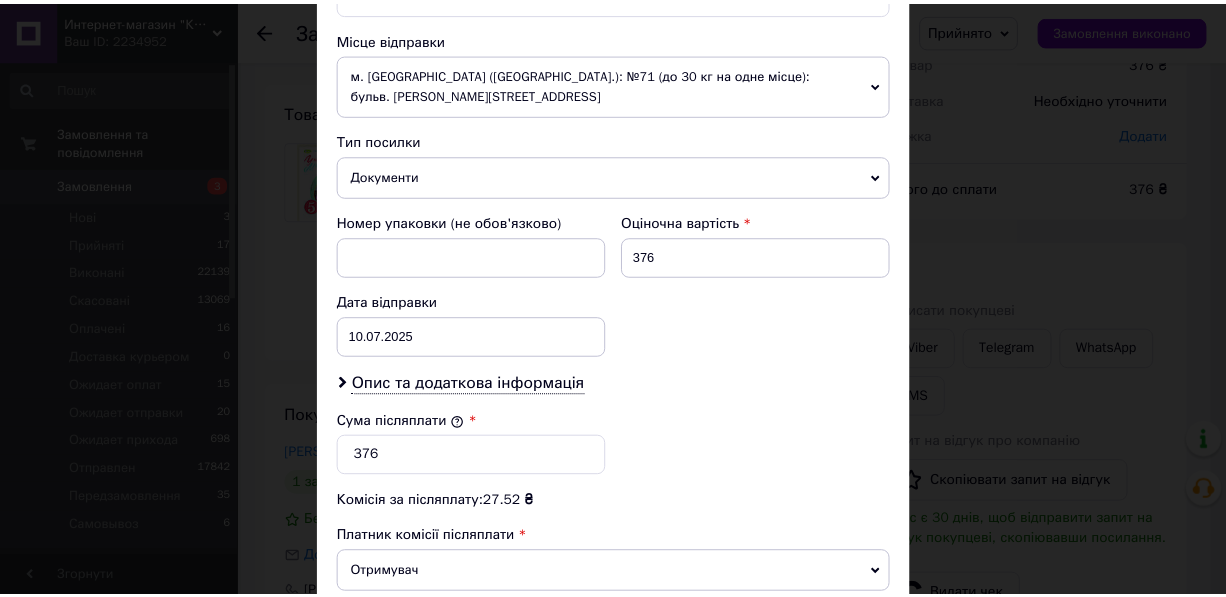 scroll, scrollTop: 909, scrollLeft: 0, axis: vertical 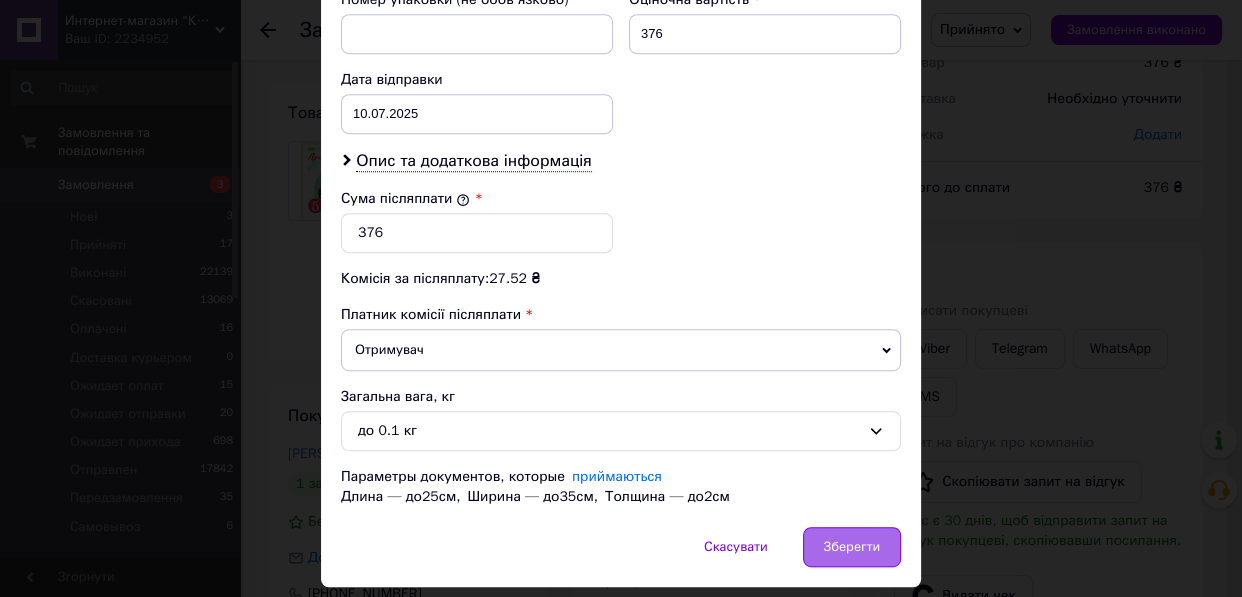 click on "Зберегти" at bounding box center (852, 547) 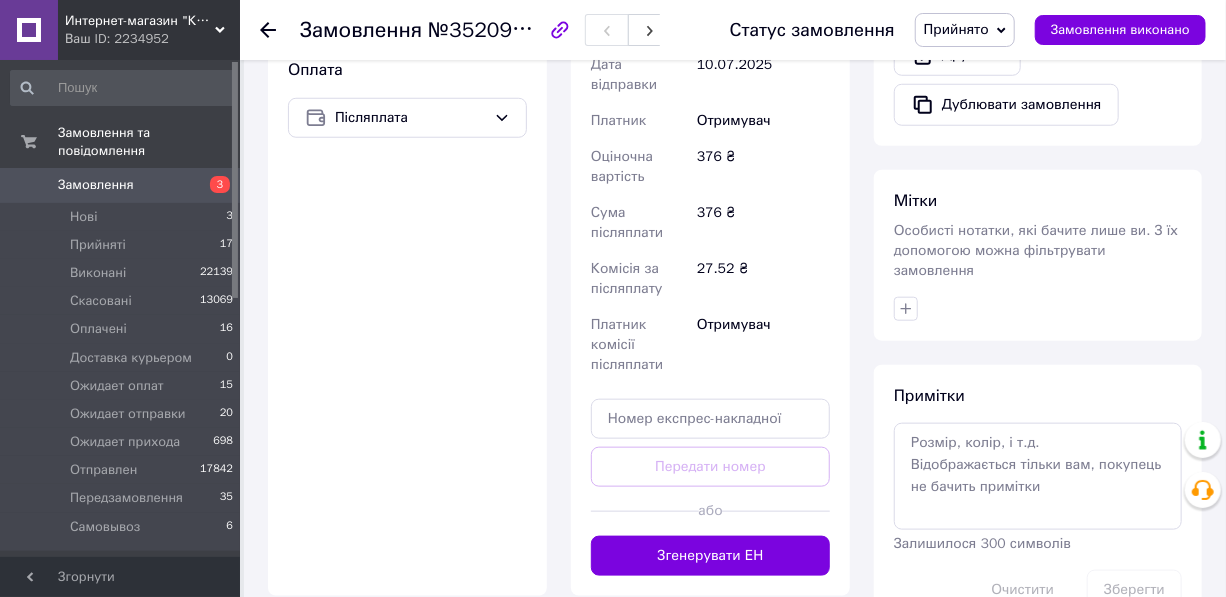 scroll, scrollTop: 909, scrollLeft: 0, axis: vertical 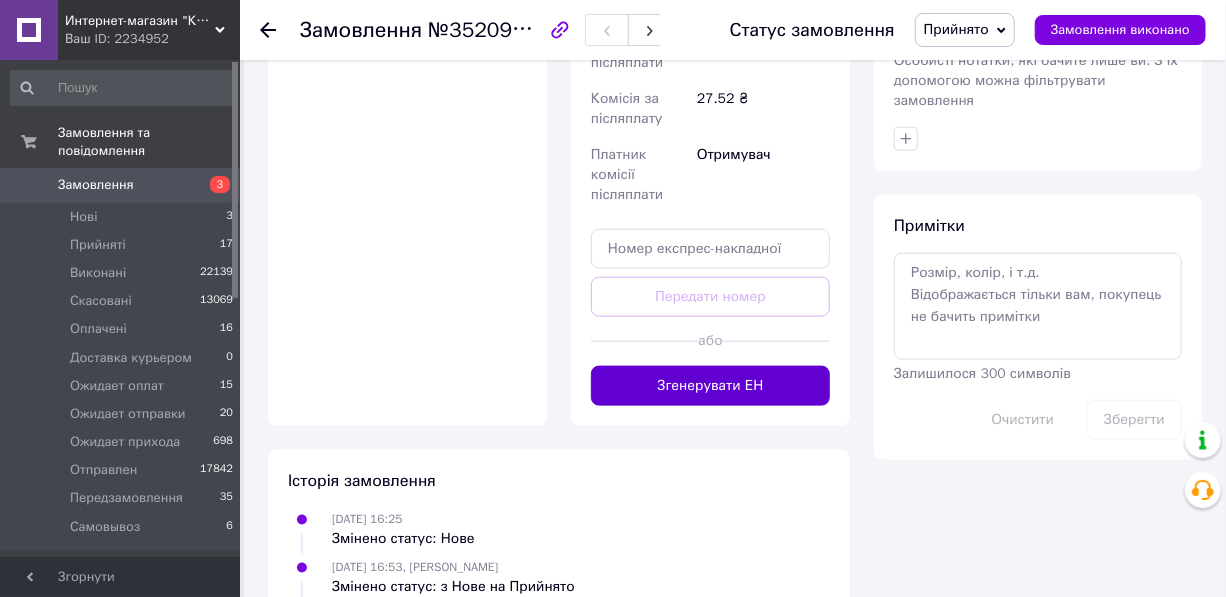 click on "Згенерувати ЕН" at bounding box center [710, 386] 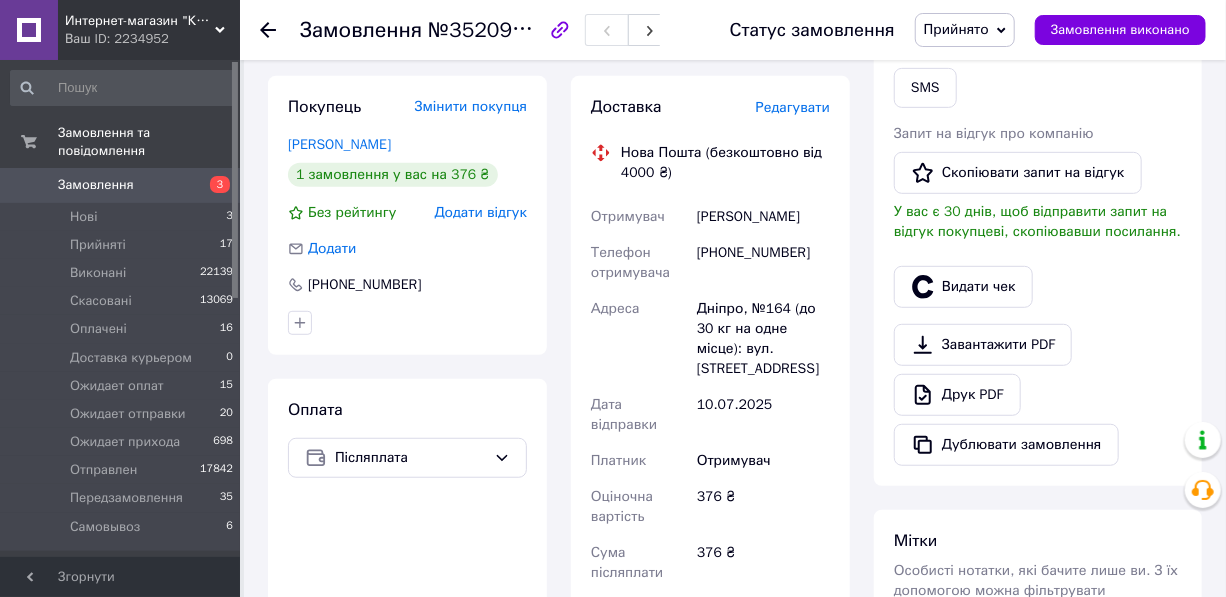scroll, scrollTop: 272, scrollLeft: 0, axis: vertical 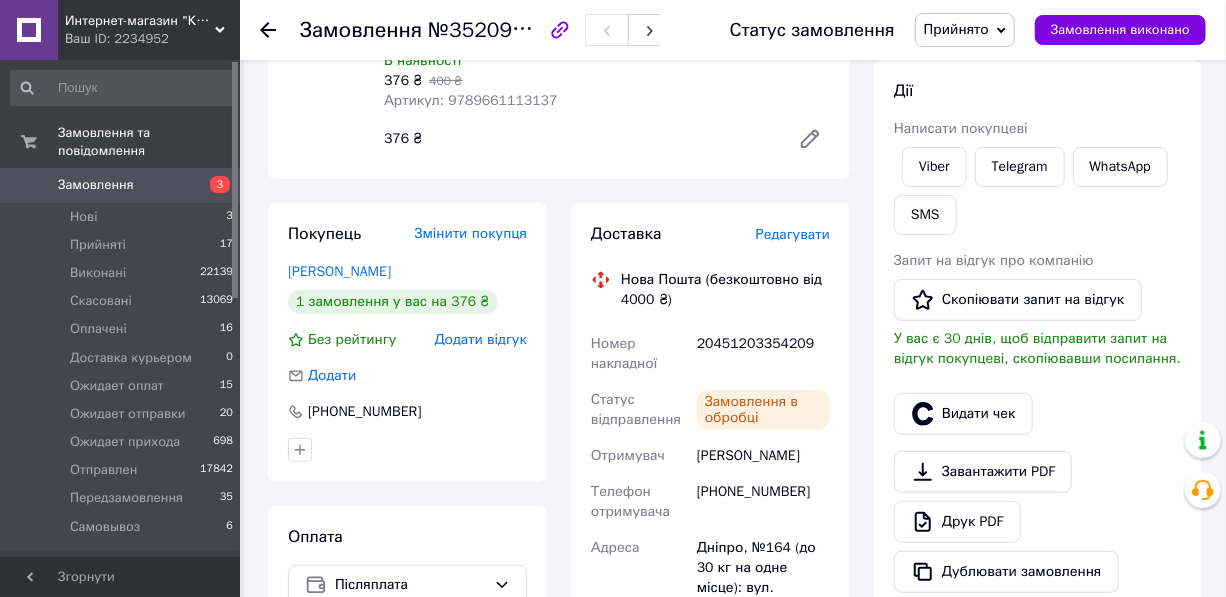 click on "20451203354209" at bounding box center [763, 354] 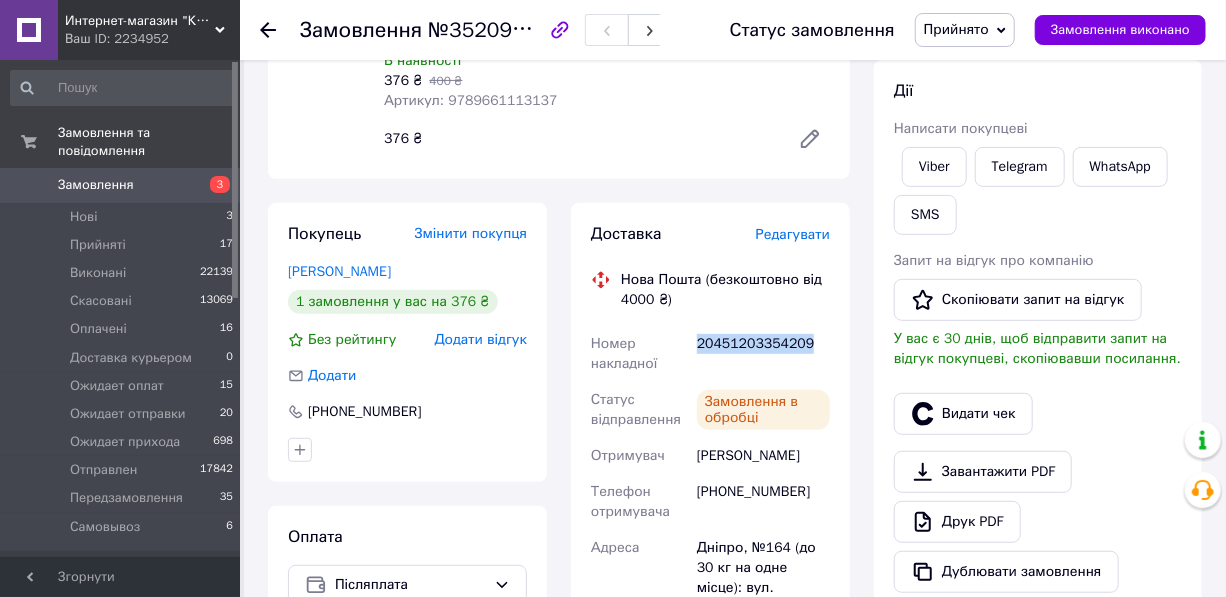click on "20451203354209" at bounding box center [763, 354] 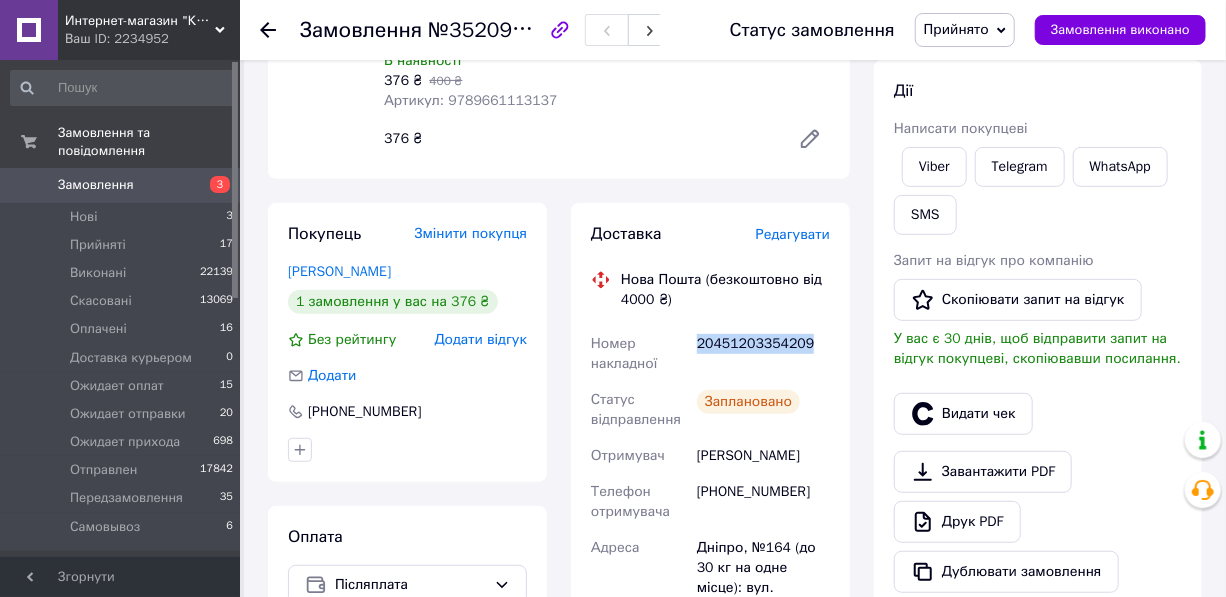 copy on "20451203354209" 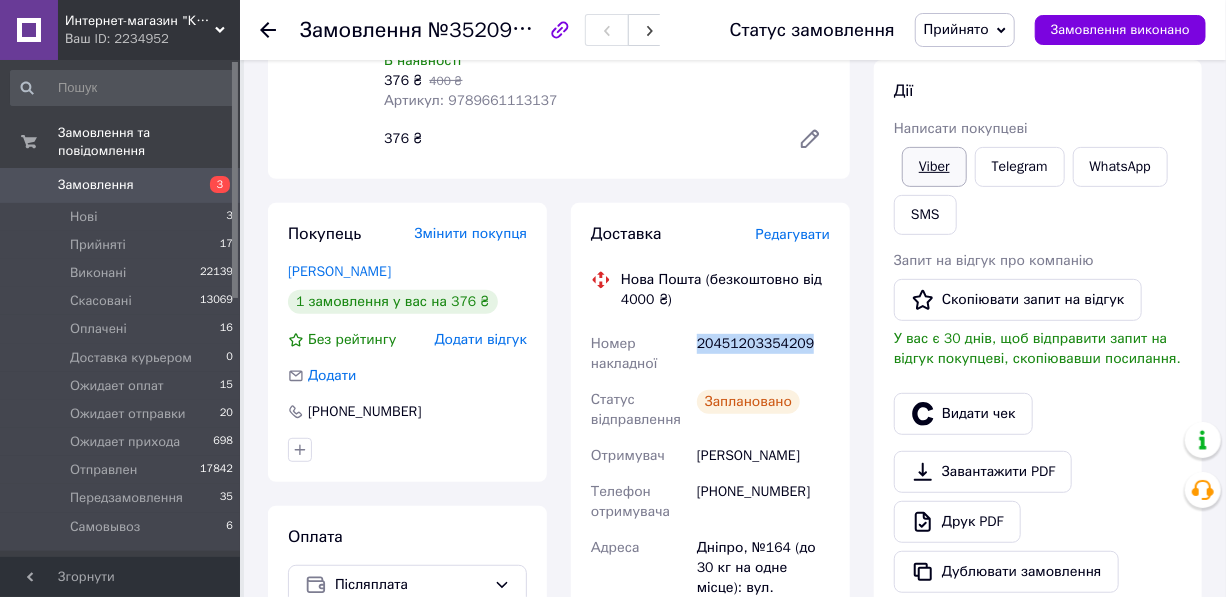 click on "Viber" at bounding box center [934, 167] 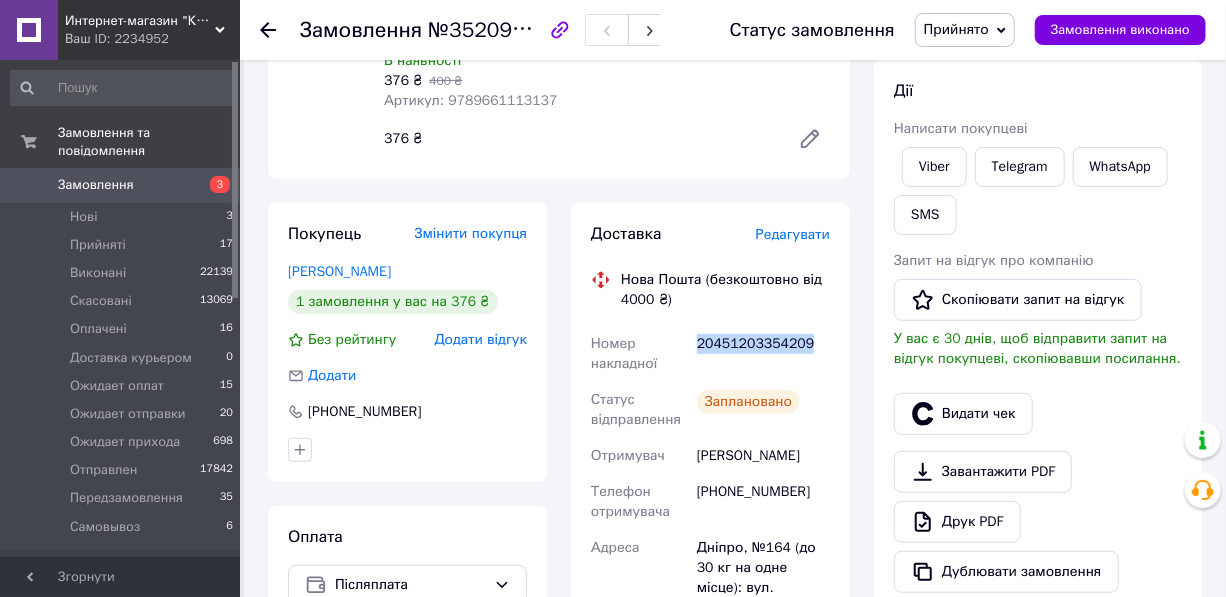 click on "Прийнято" at bounding box center [956, 29] 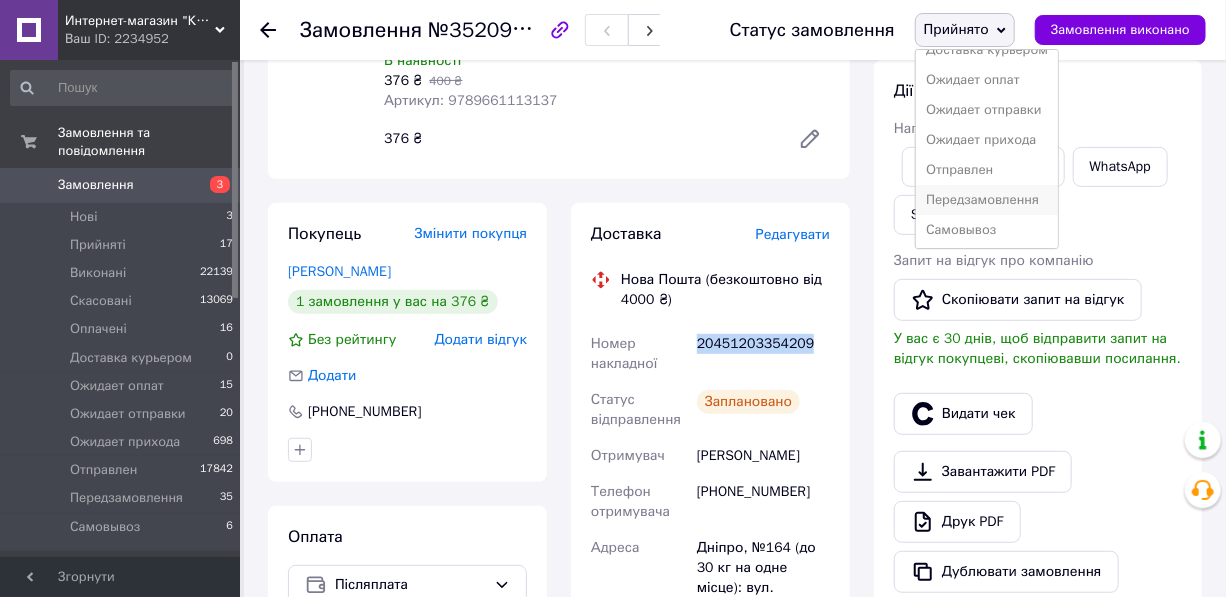 scroll, scrollTop: 111, scrollLeft: 0, axis: vertical 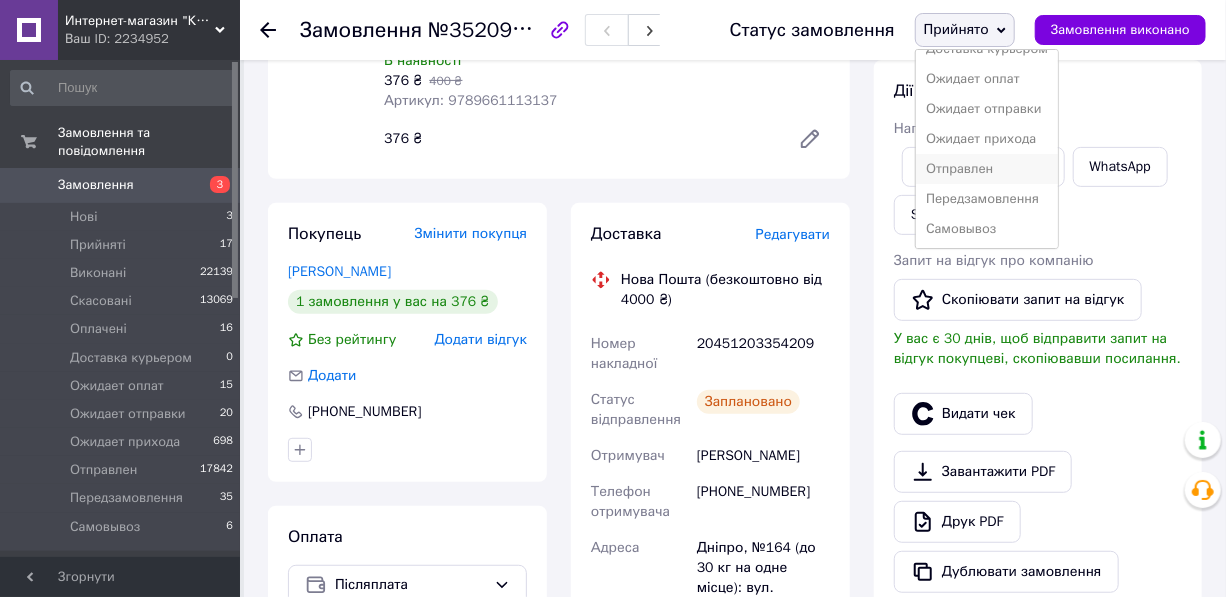 click on "Отправлен" at bounding box center [987, 169] 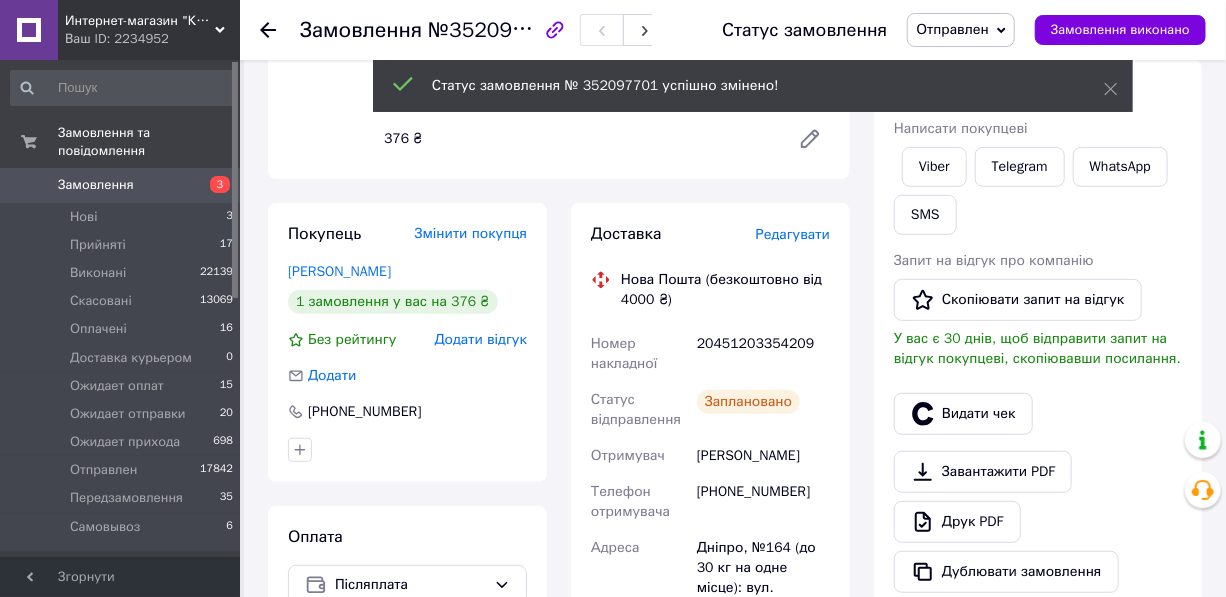 click on "Замовлення №352097701 Статус замовлення Отправлен Прийнято Виконано Скасовано Оплачено Доставка курьером Ожидает оплат Ожидает отправки Ожидает прихода Передзамовлення Самовывоз Замовлення виконано" at bounding box center (733, 30) 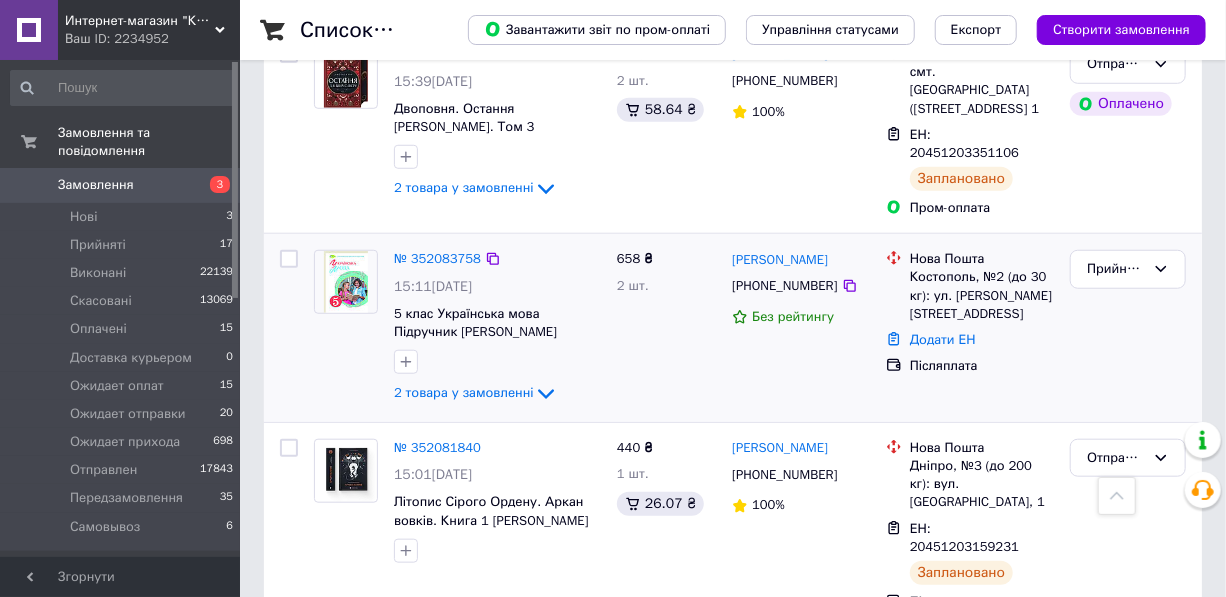 scroll, scrollTop: 636, scrollLeft: 0, axis: vertical 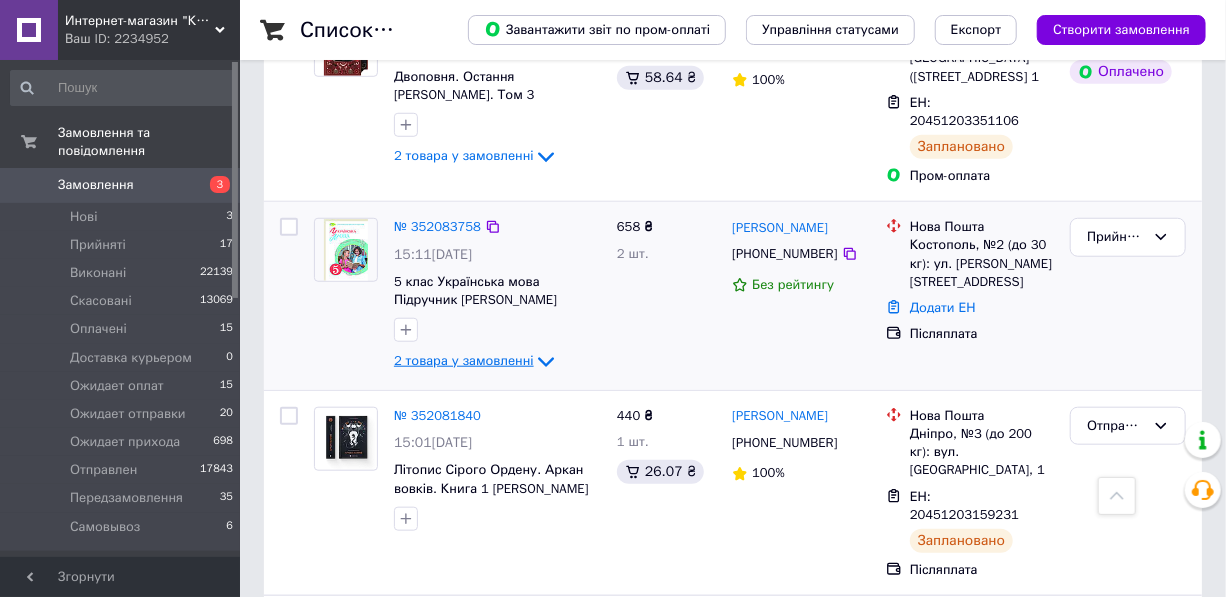 click 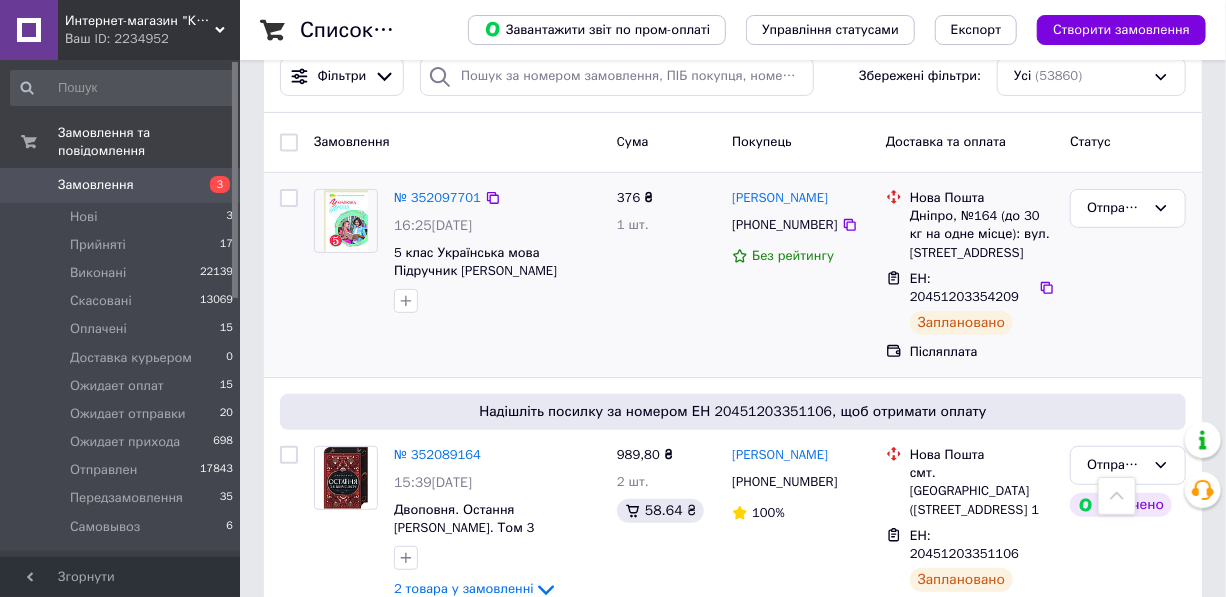scroll, scrollTop: 181, scrollLeft: 0, axis: vertical 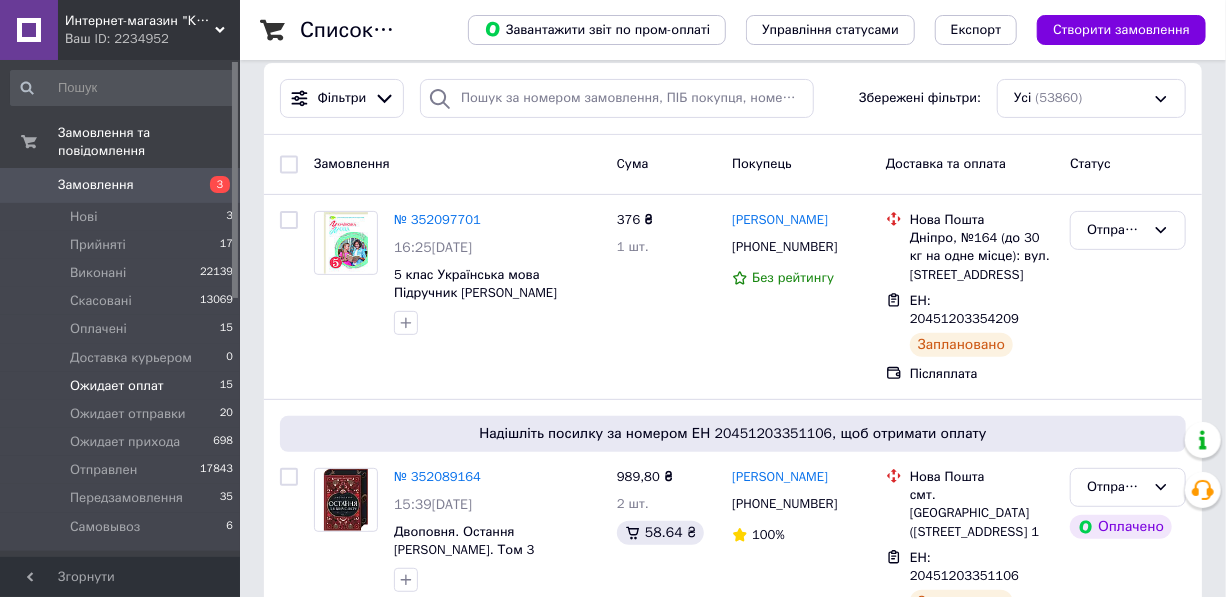 click on "Ожидает оплат" at bounding box center [117, 386] 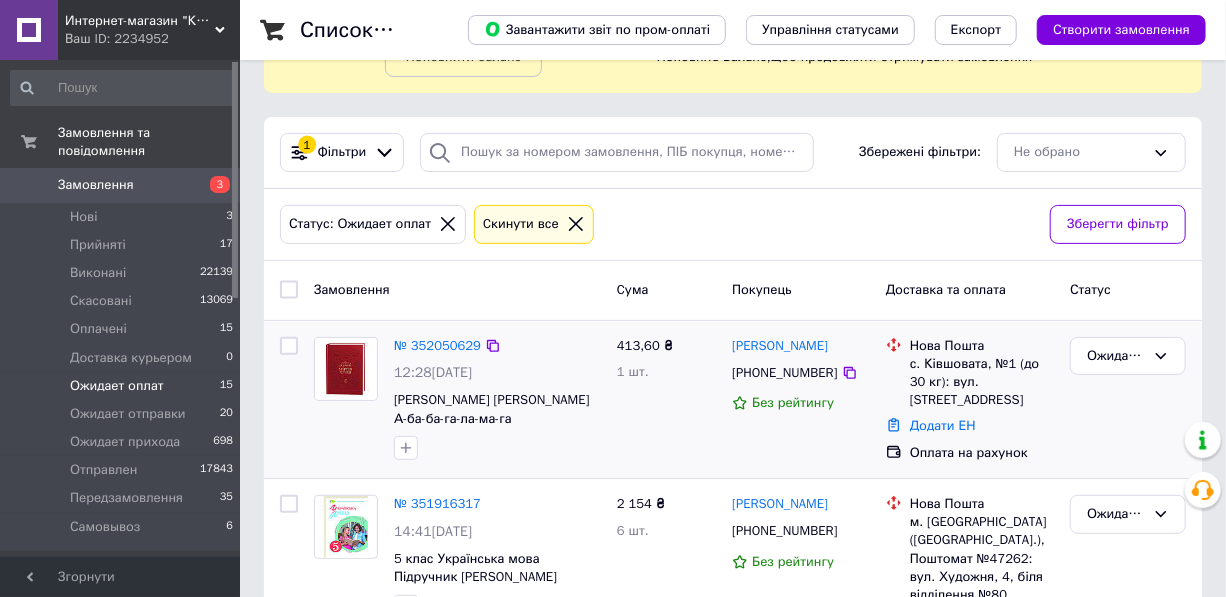 scroll, scrollTop: 181, scrollLeft: 0, axis: vertical 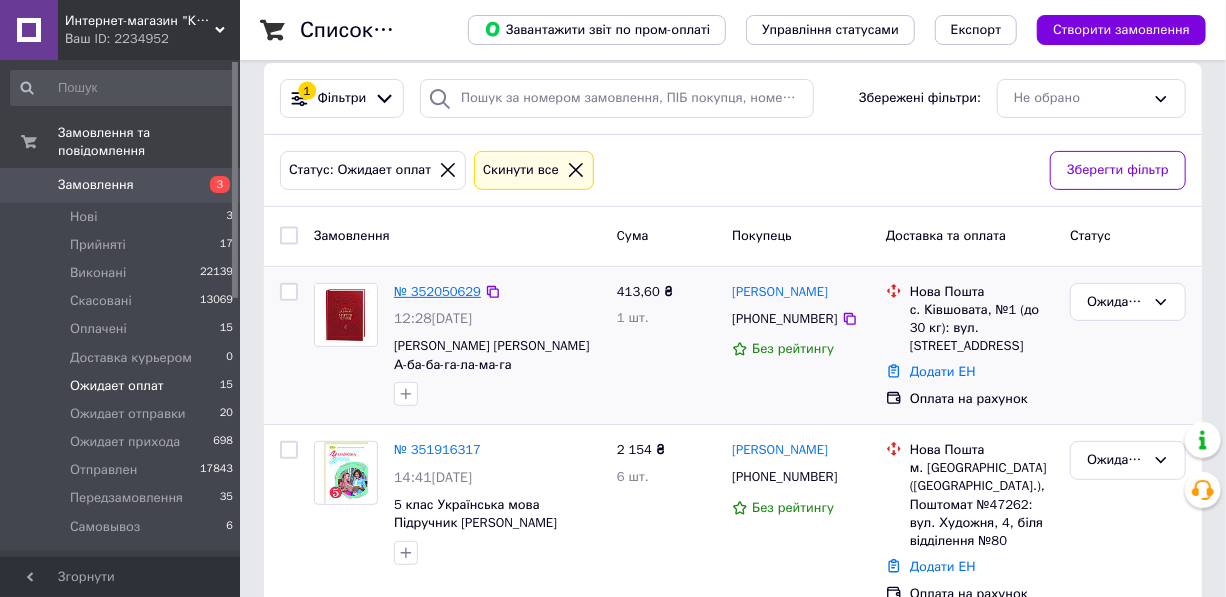 click on "№ 352050629" at bounding box center [437, 291] 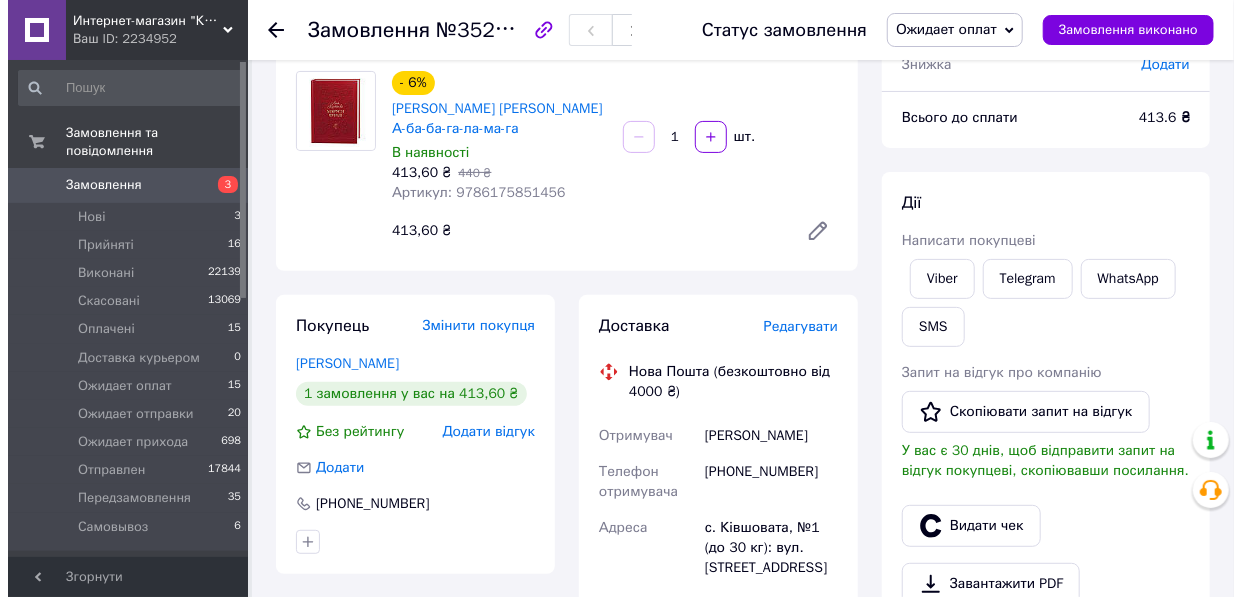 scroll, scrollTop: 181, scrollLeft: 0, axis: vertical 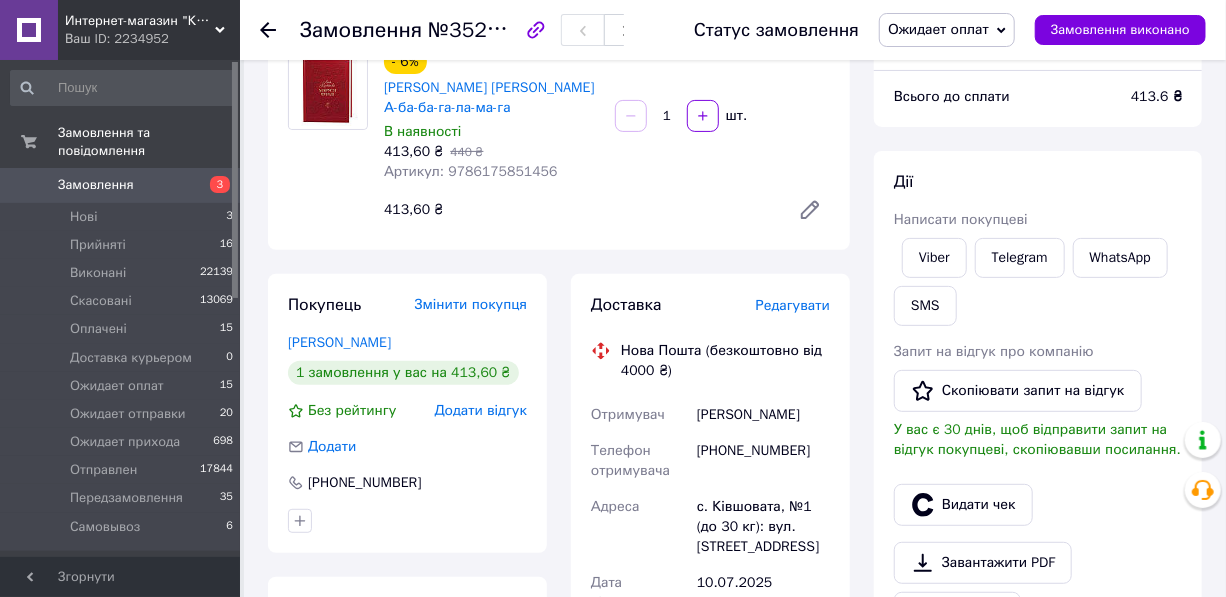 click on "Редагувати" at bounding box center (793, 305) 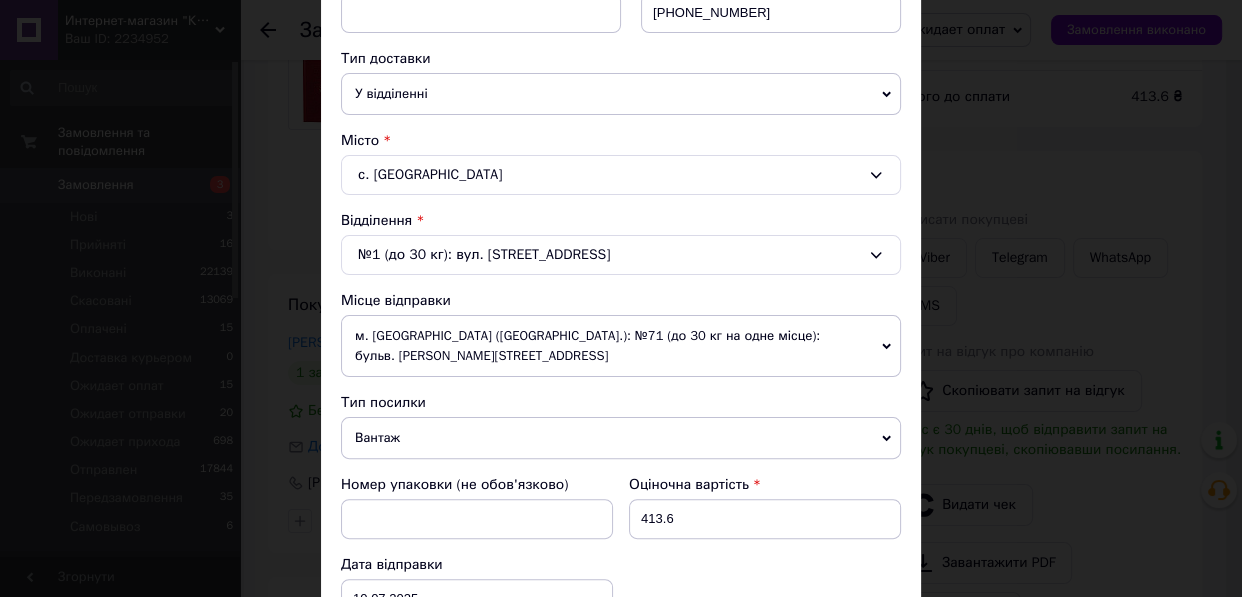 scroll, scrollTop: 545, scrollLeft: 0, axis: vertical 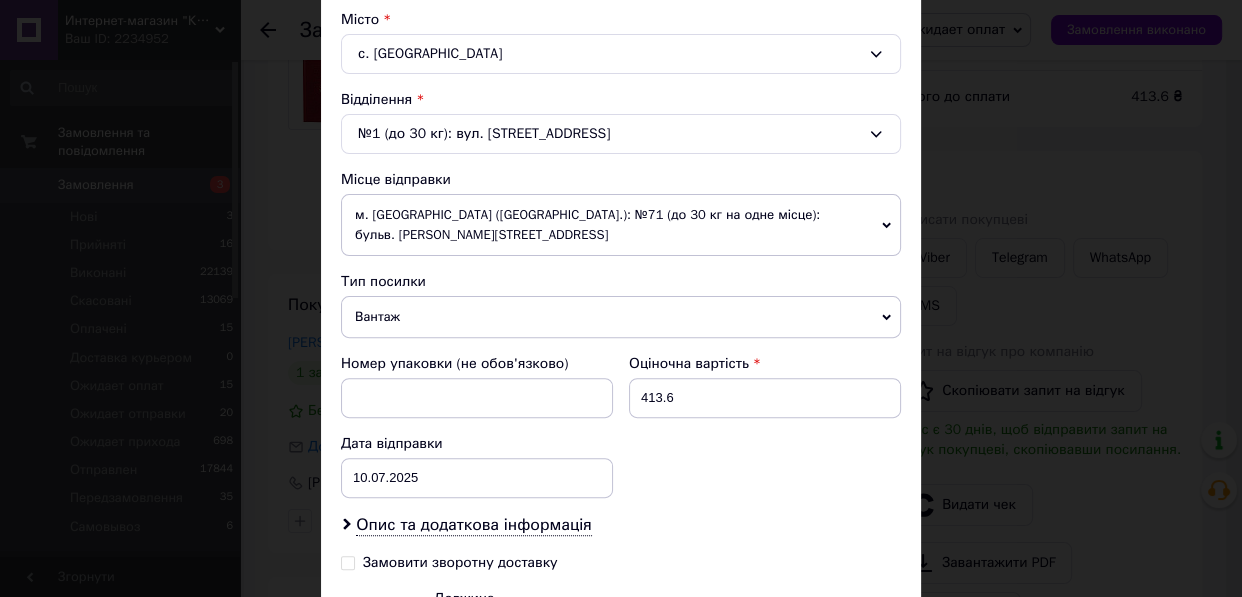 click on "Вантаж" at bounding box center [621, 317] 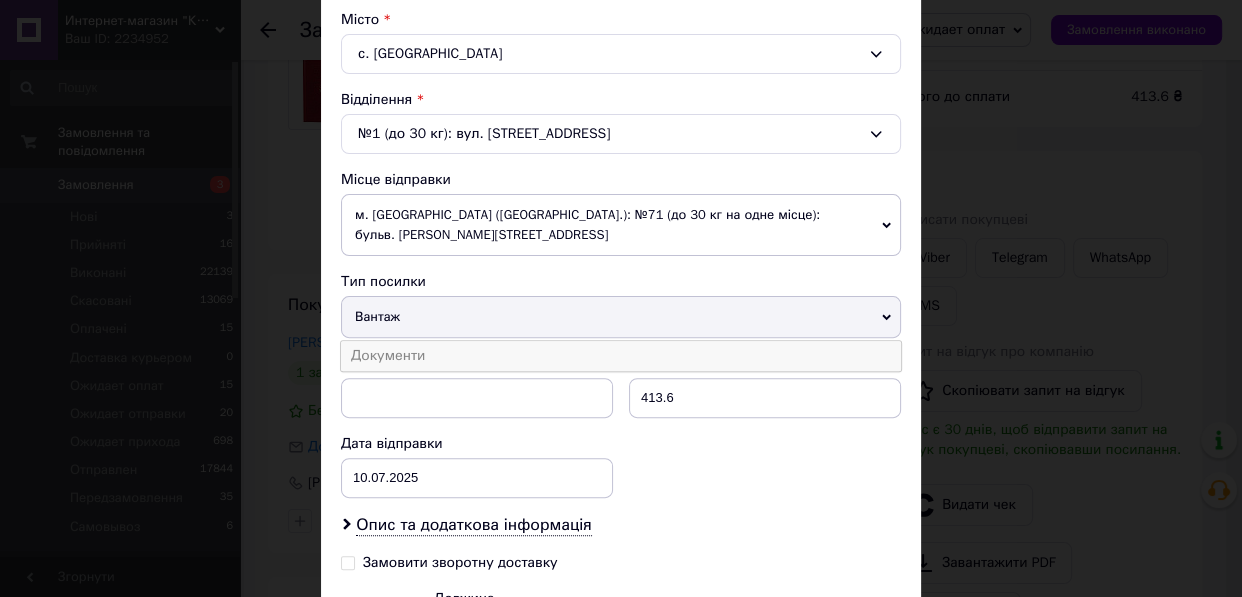 click on "Документи" at bounding box center (621, 356) 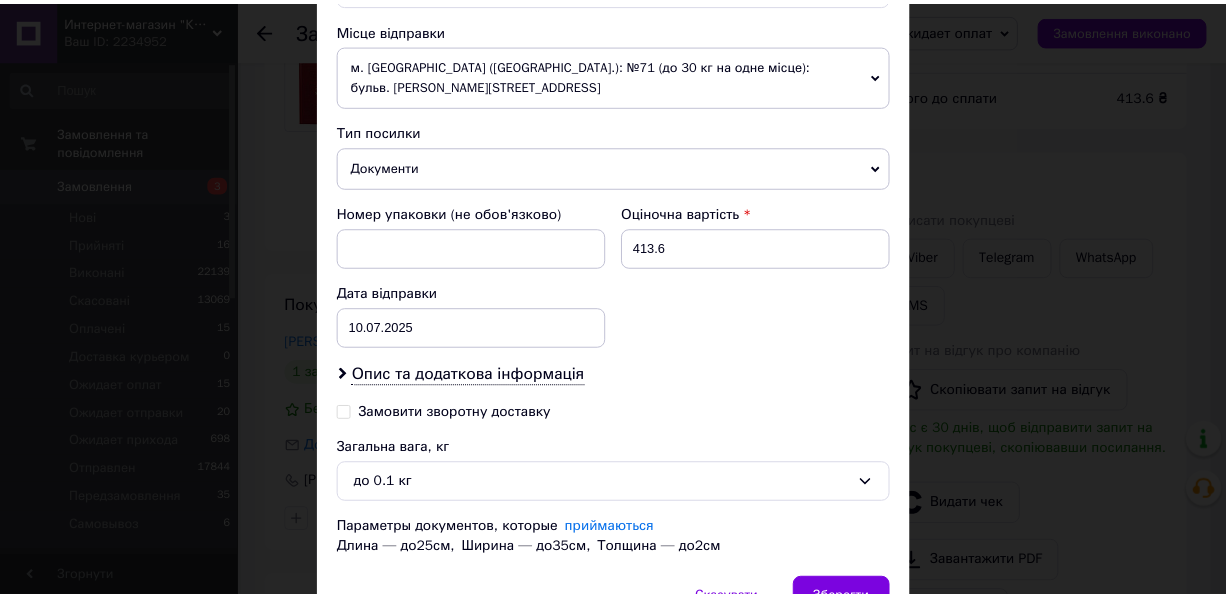 scroll, scrollTop: 783, scrollLeft: 0, axis: vertical 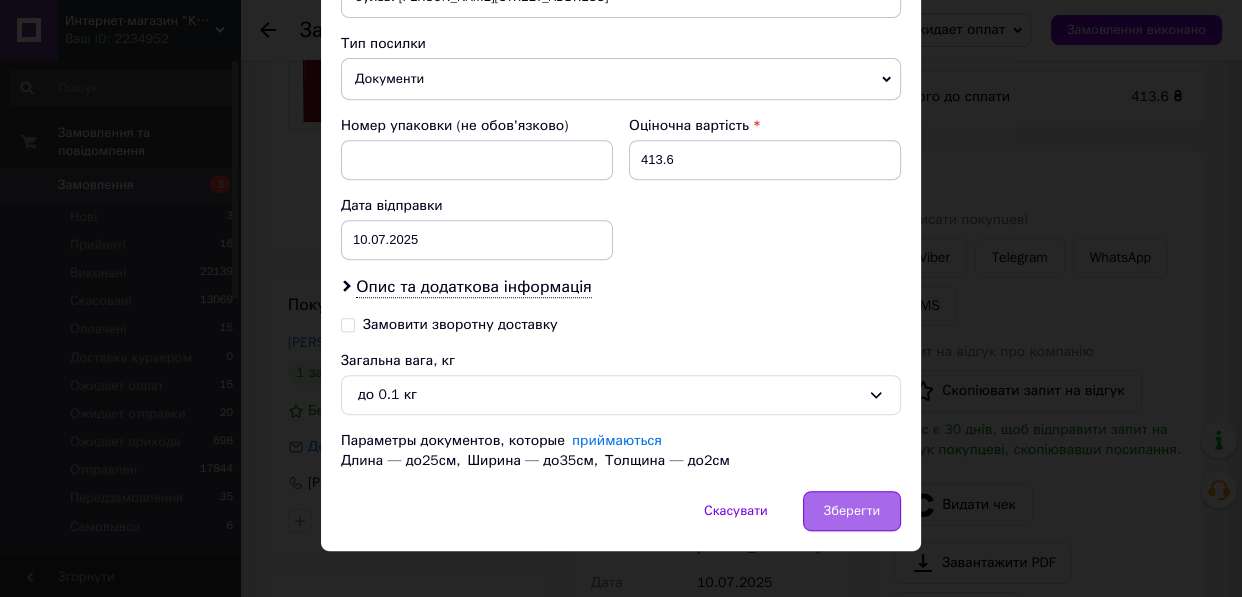 click on "Зберегти" at bounding box center [852, 511] 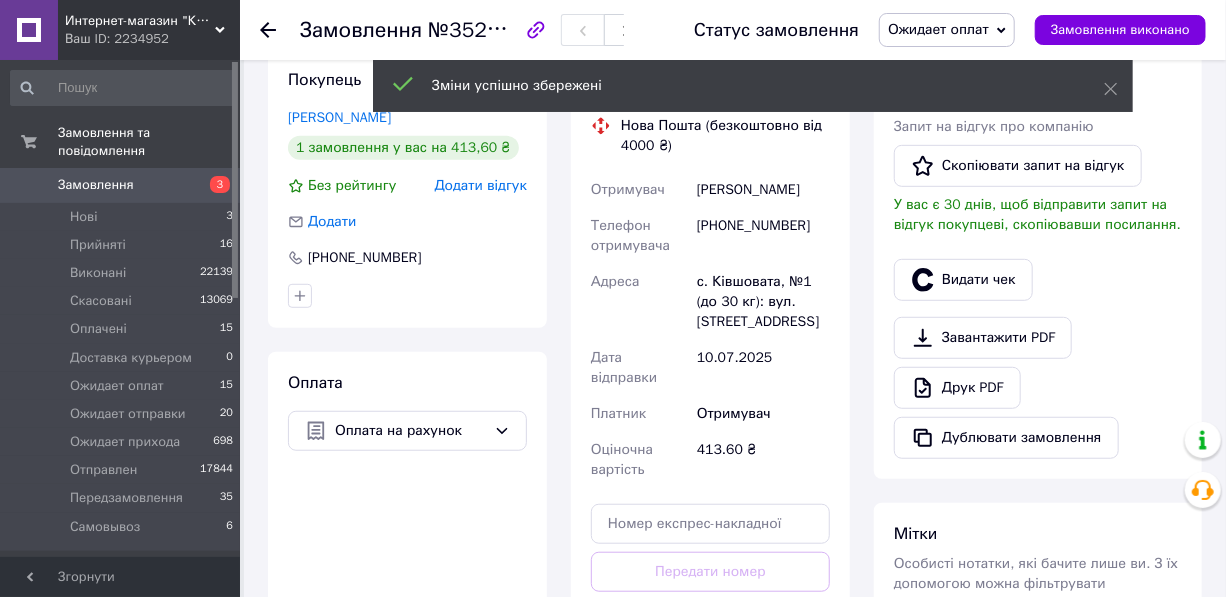 scroll, scrollTop: 636, scrollLeft: 0, axis: vertical 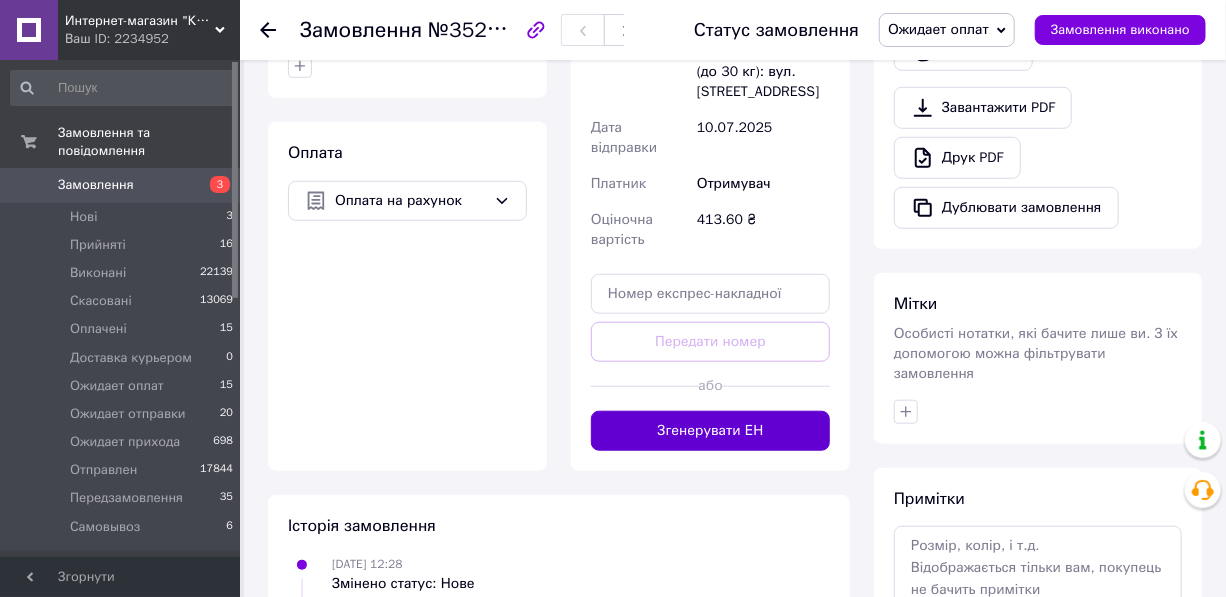 click on "Згенерувати ЕН" at bounding box center (710, 431) 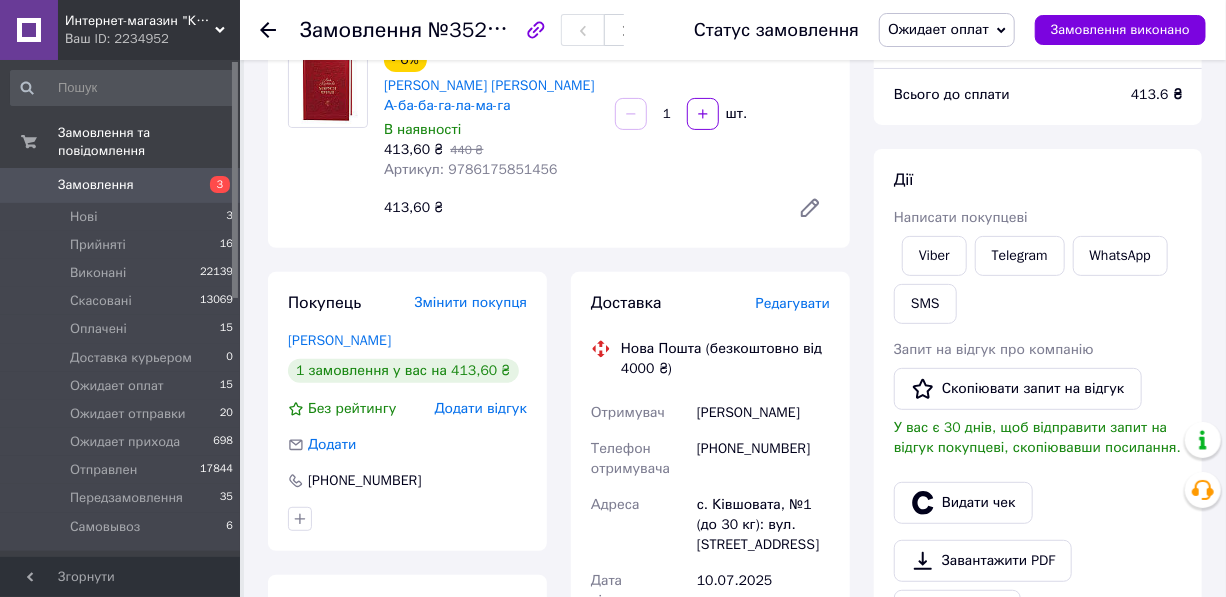 scroll, scrollTop: 181, scrollLeft: 0, axis: vertical 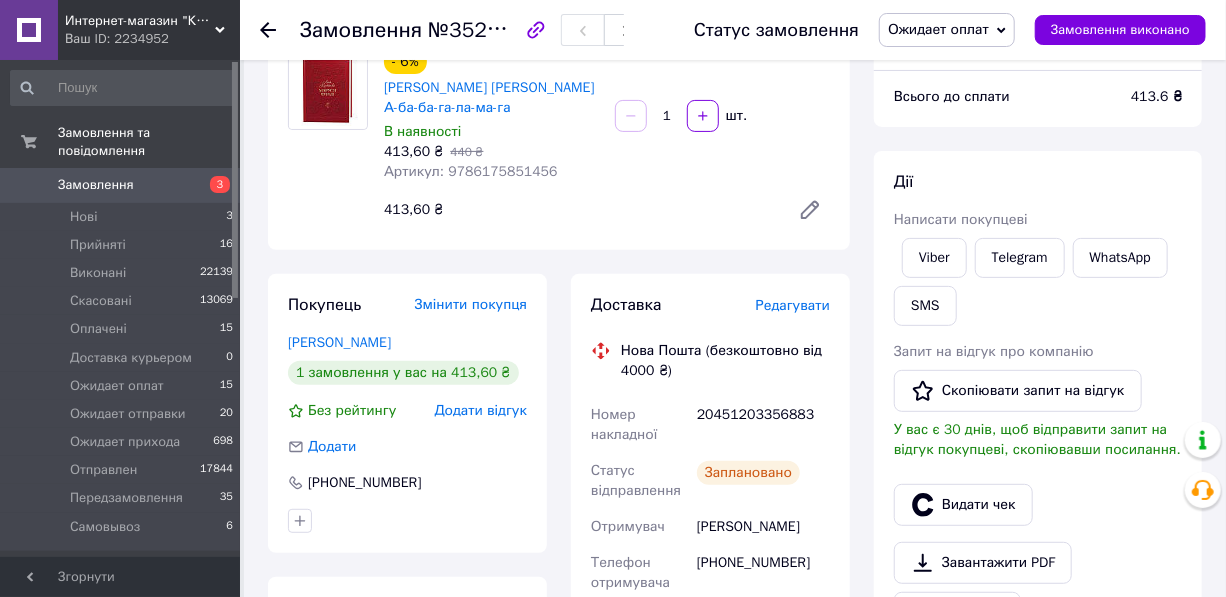 click on "20451203356883" at bounding box center (763, 425) 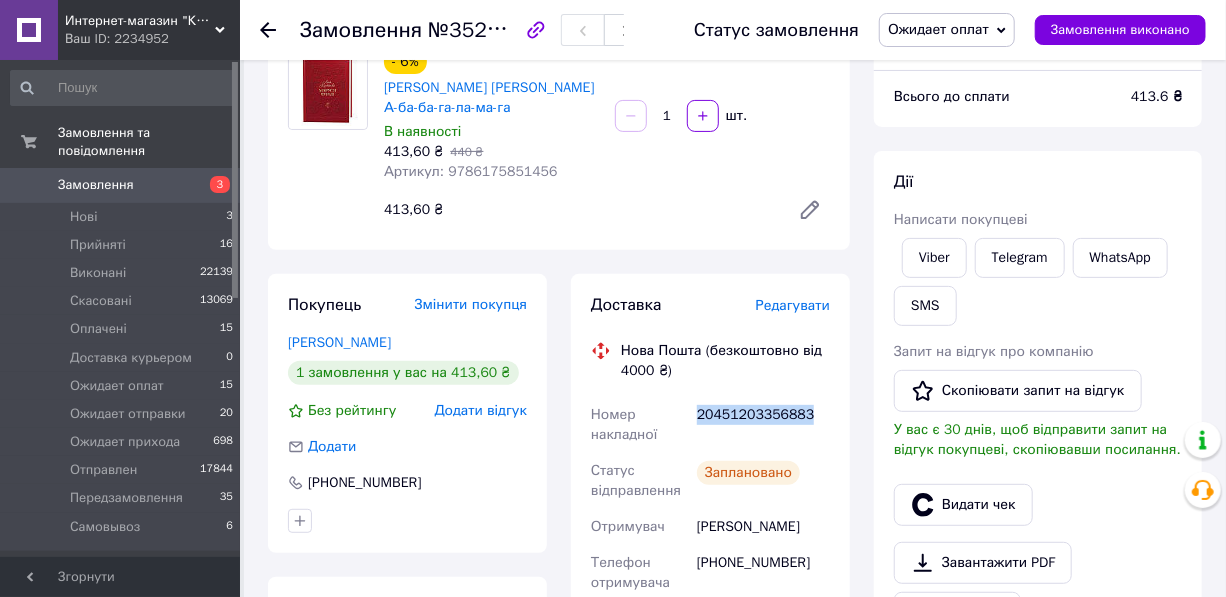 click on "20451203356883" at bounding box center [763, 425] 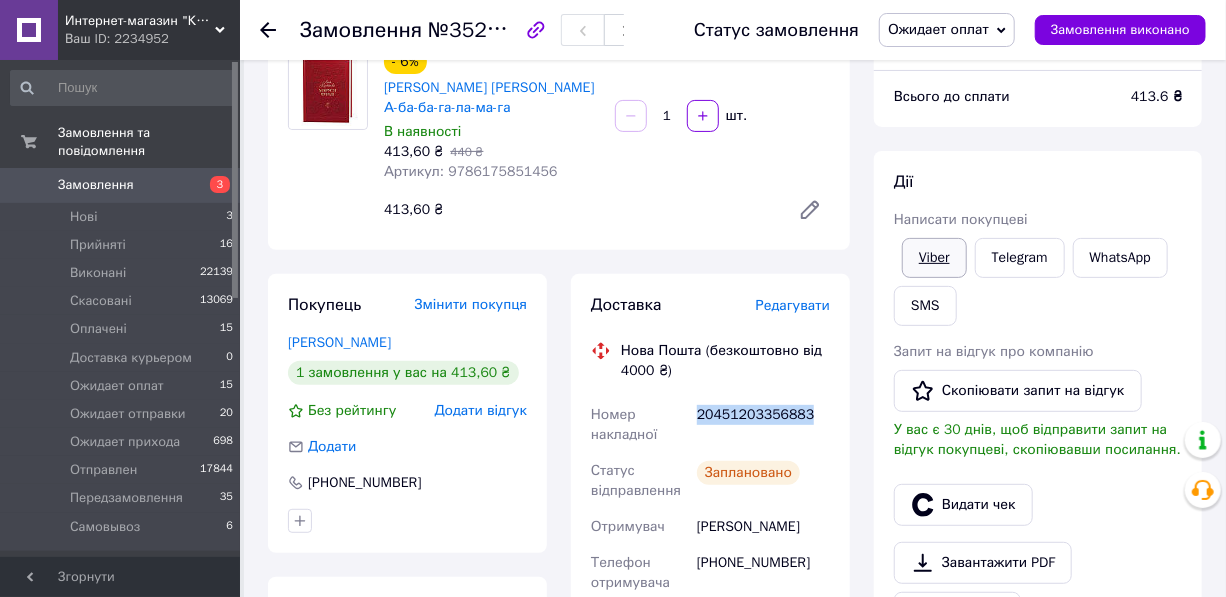 click on "Viber" at bounding box center [934, 258] 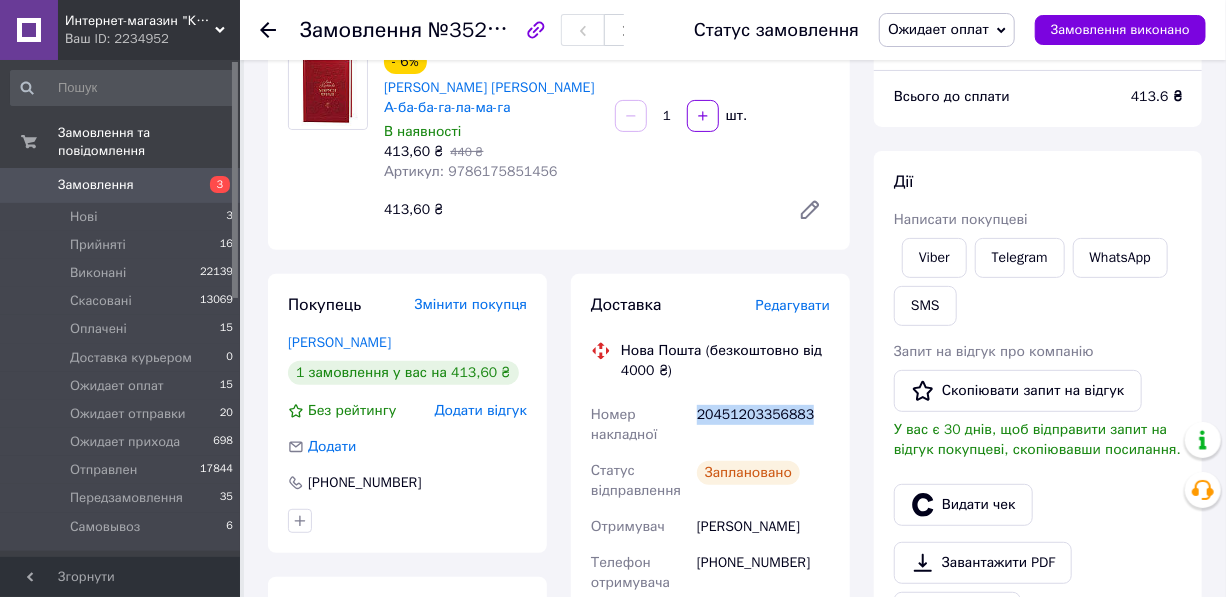 click on "Ожидает оплат" at bounding box center [938, 29] 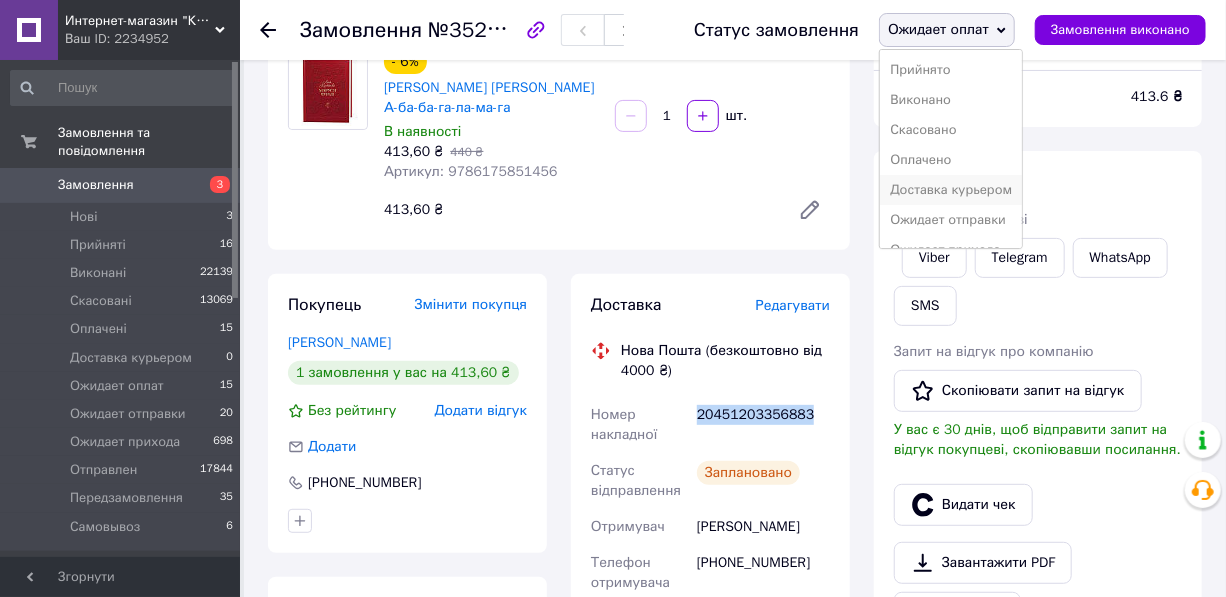 scroll, scrollTop: 111, scrollLeft: 0, axis: vertical 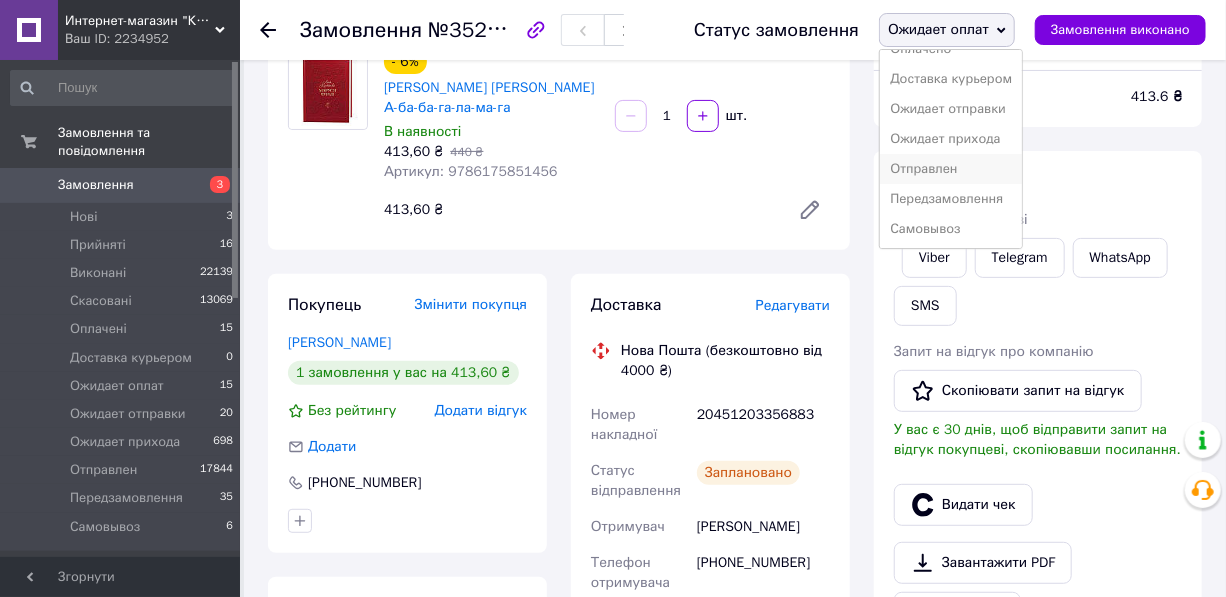 click on "Отправлен" at bounding box center (951, 169) 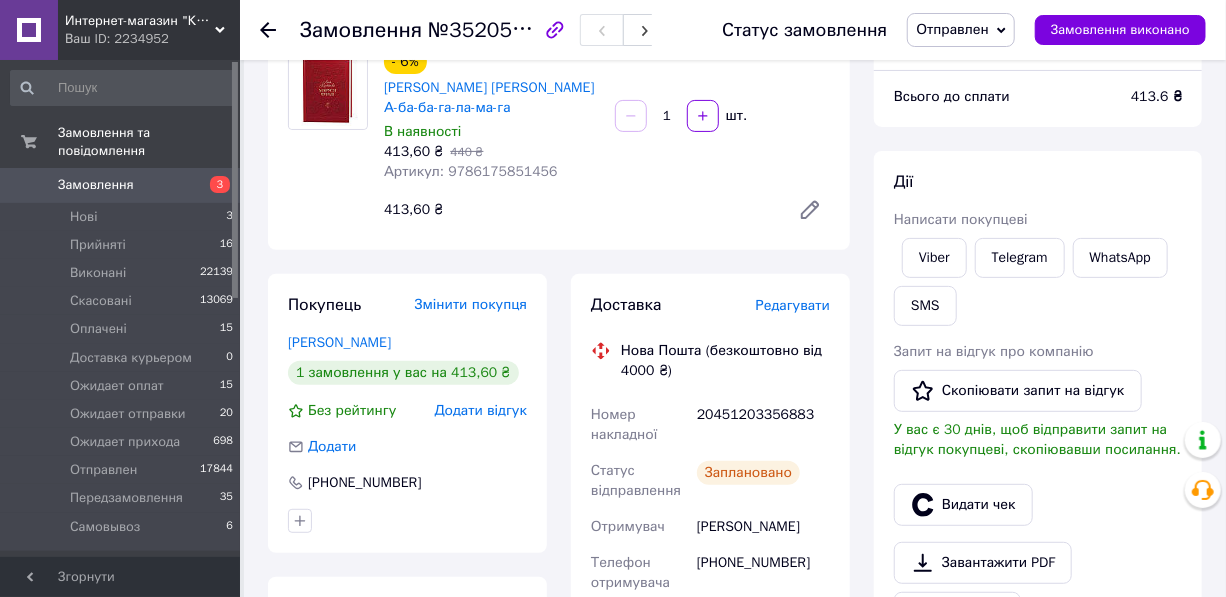 click 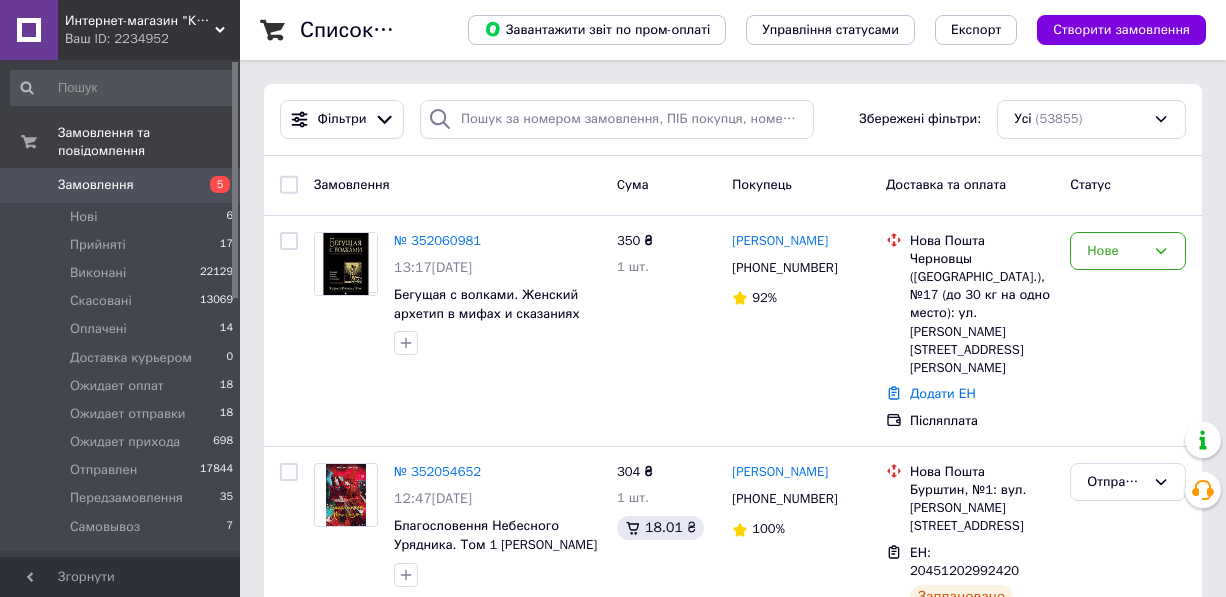 scroll, scrollTop: 0, scrollLeft: 0, axis: both 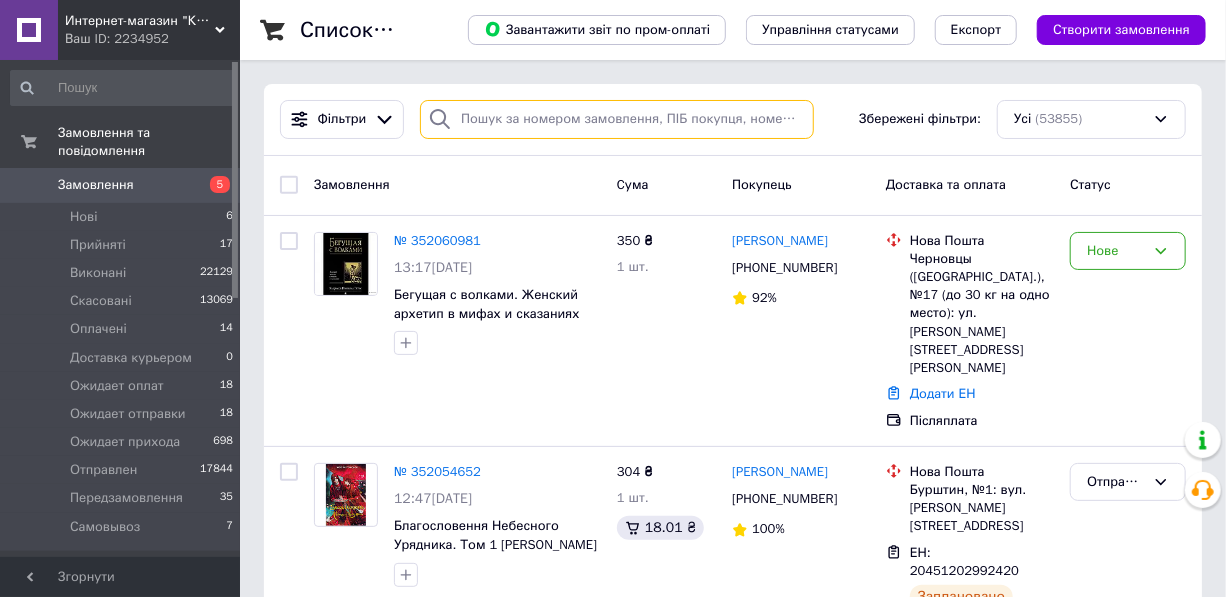 click at bounding box center (617, 119) 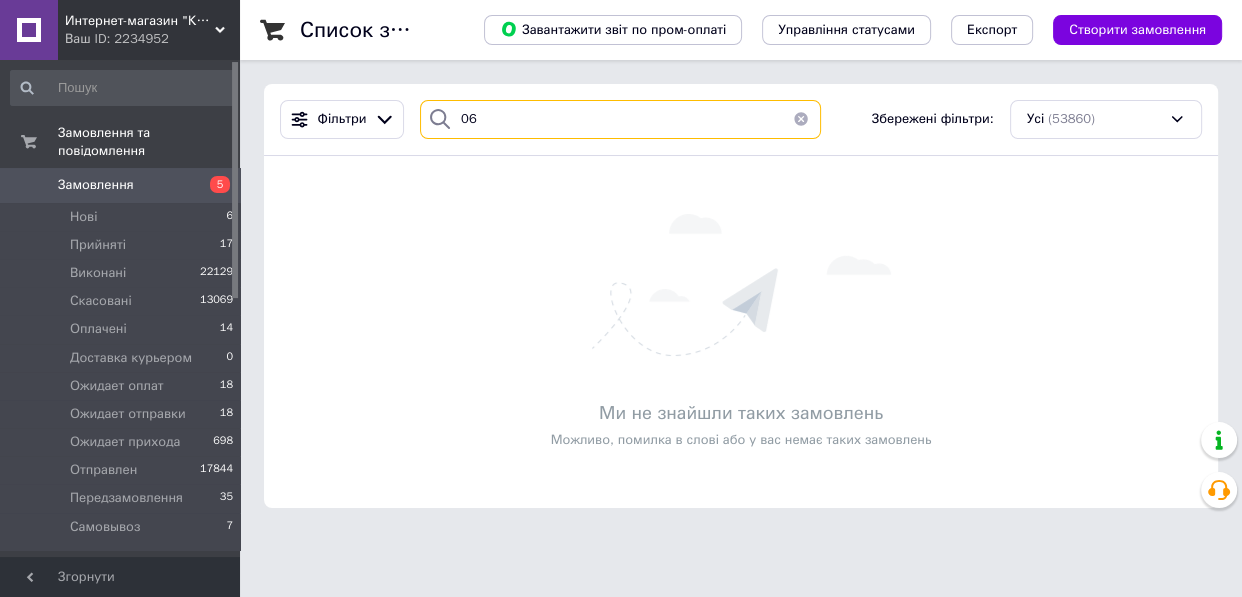 type on "0" 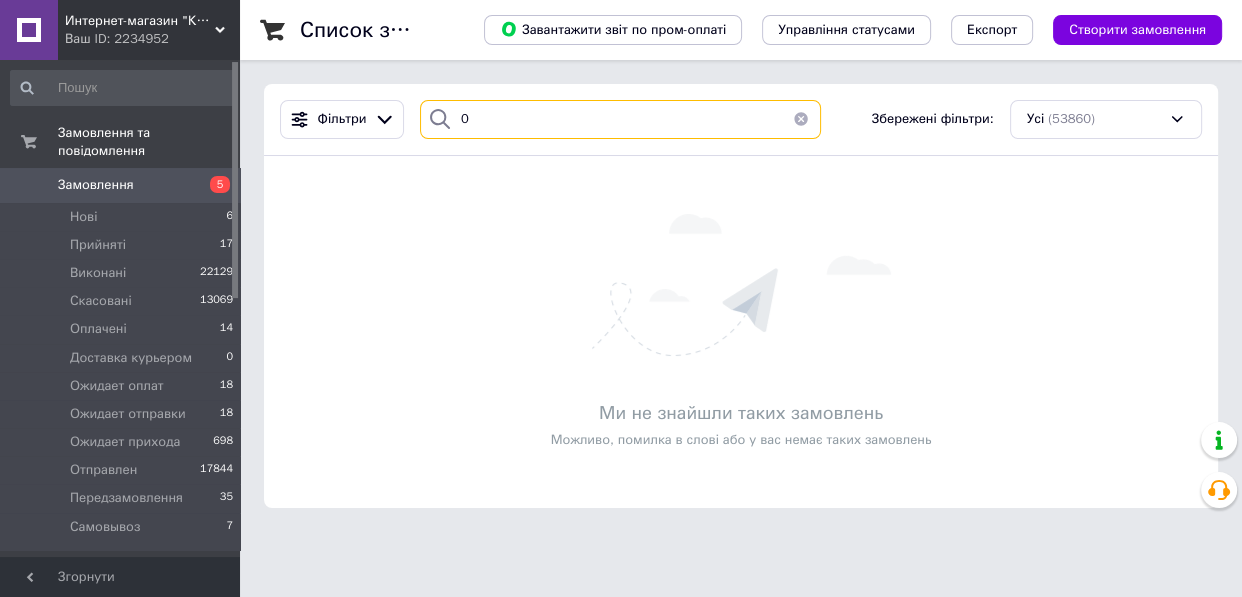 type 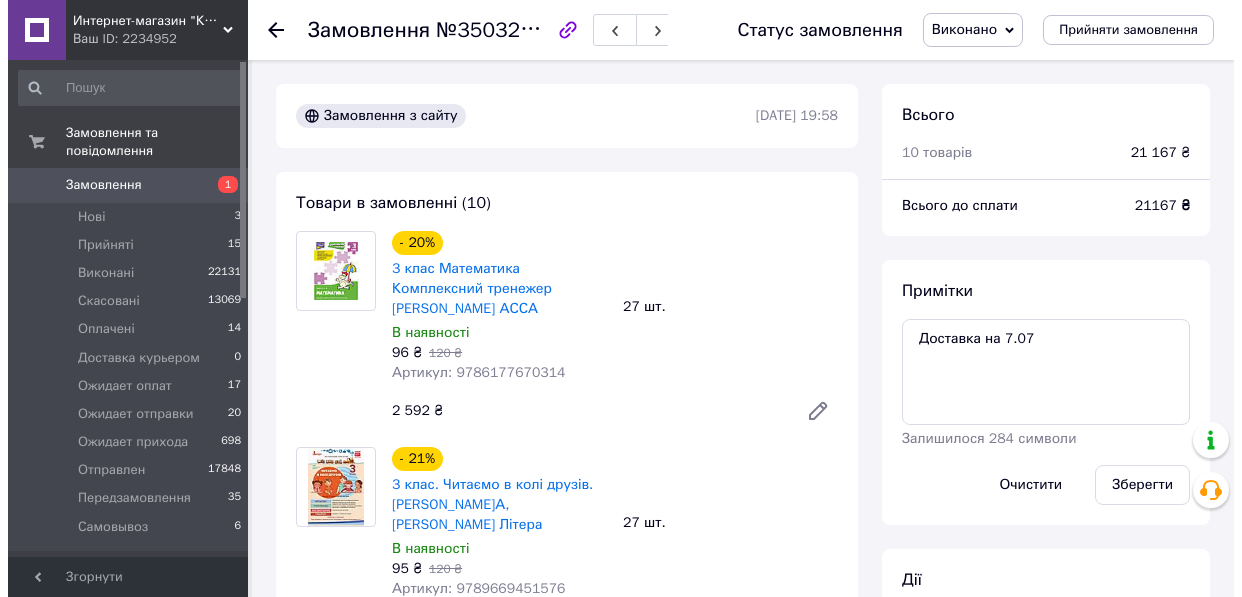 scroll, scrollTop: 0, scrollLeft: 0, axis: both 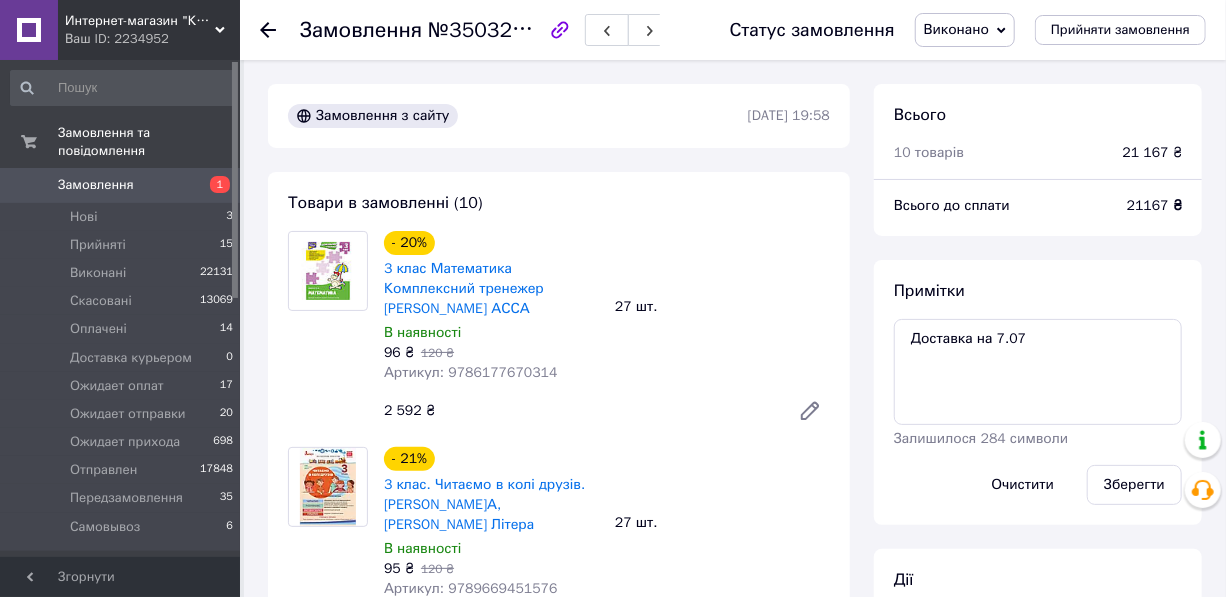click on "Замовлення" at bounding box center [121, 185] 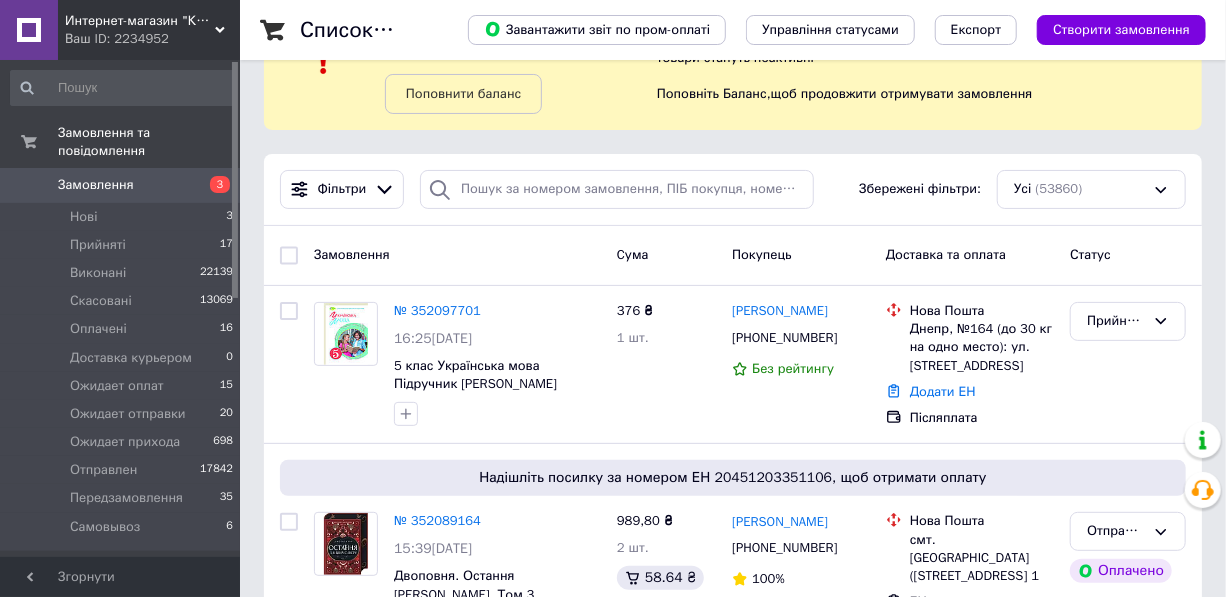 scroll, scrollTop: 363, scrollLeft: 0, axis: vertical 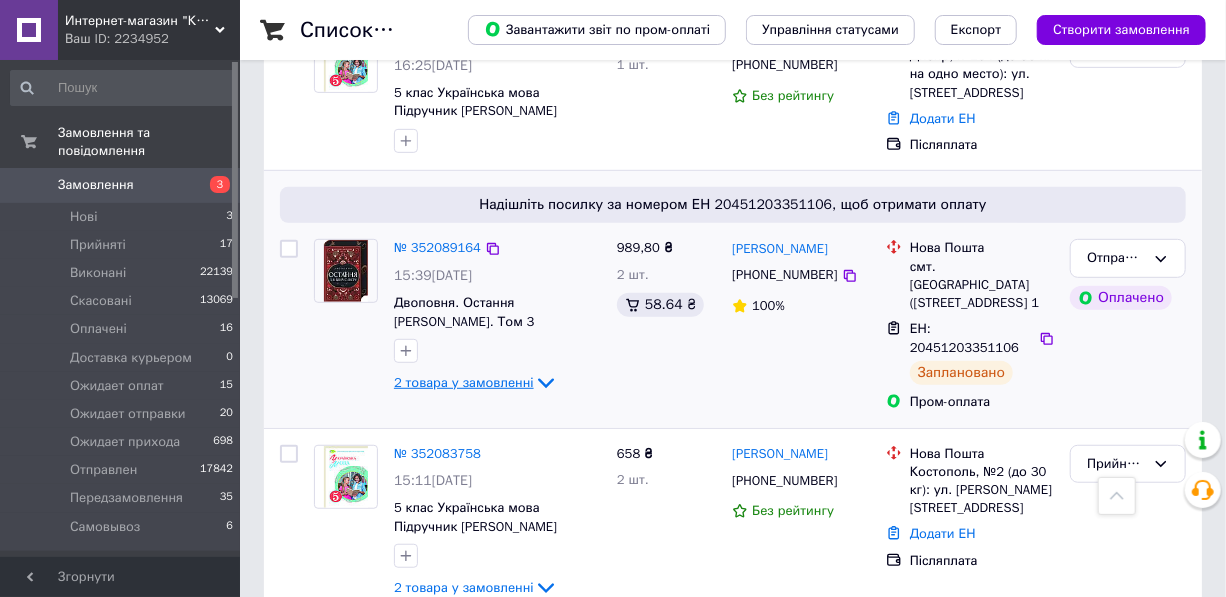 click 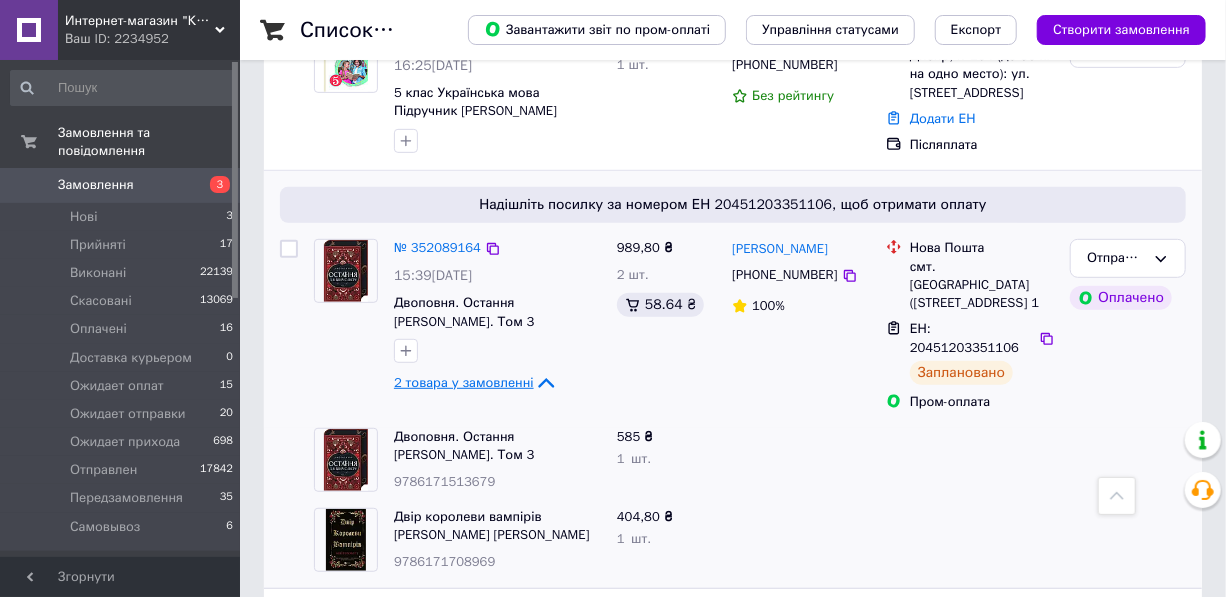 drag, startPoint x: 372, startPoint y: 452, endPoint x: 805, endPoint y: 364, distance: 441.85178 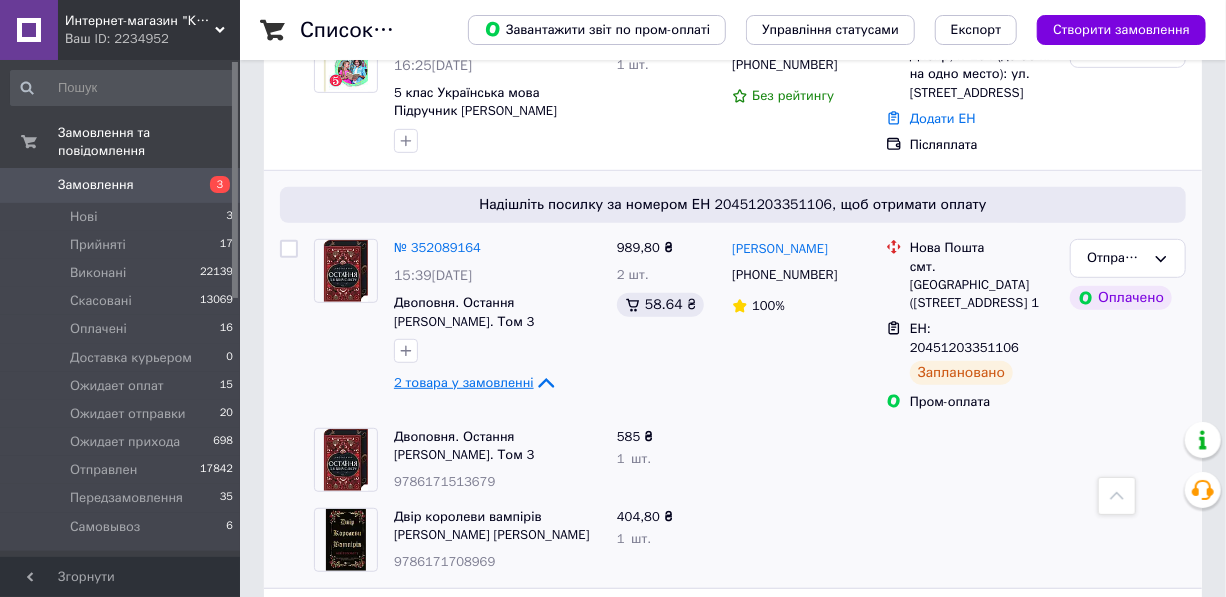 drag, startPoint x: 318, startPoint y: 451, endPoint x: 276, endPoint y: 430, distance: 46.957428 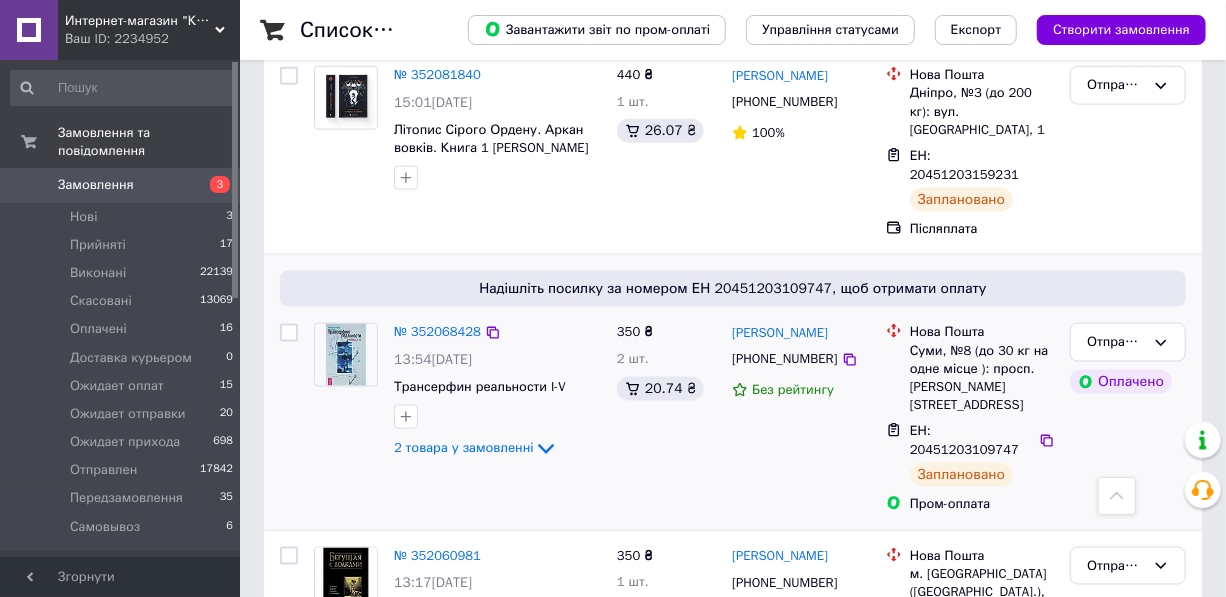 scroll, scrollTop: 1181, scrollLeft: 0, axis: vertical 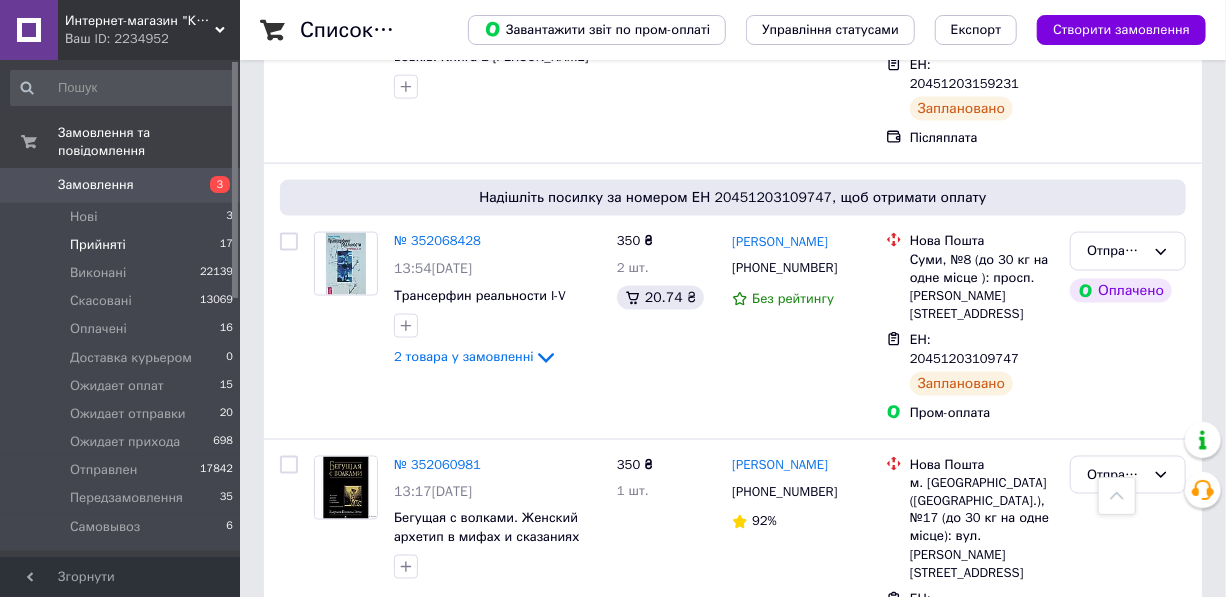 click on "Прийняті" at bounding box center [98, 245] 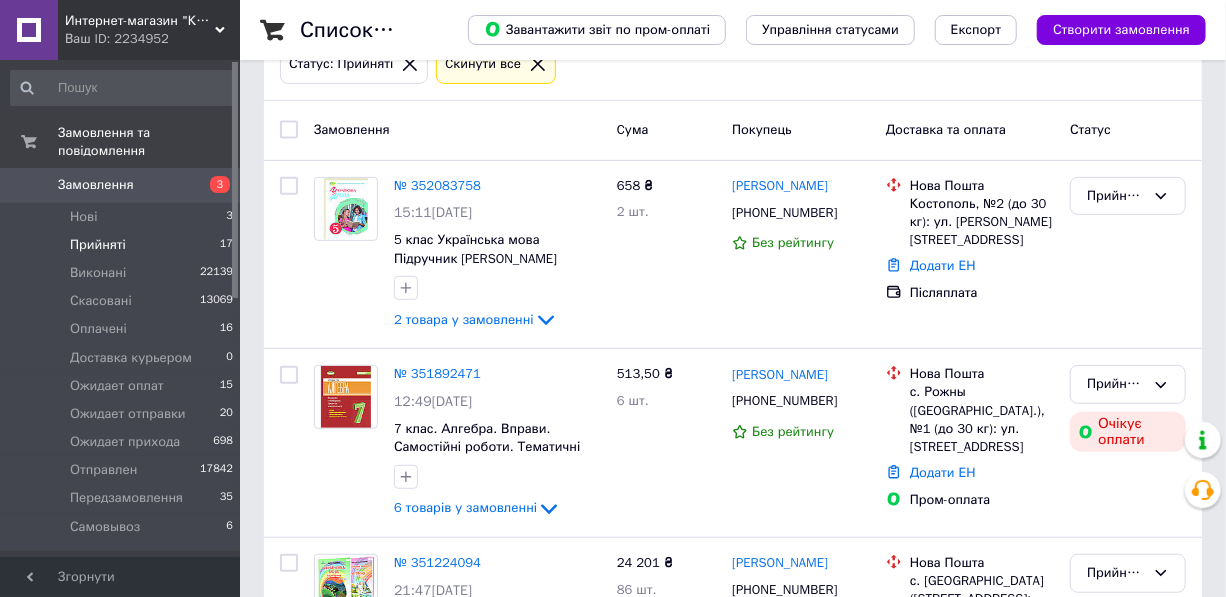 scroll, scrollTop: 363, scrollLeft: 0, axis: vertical 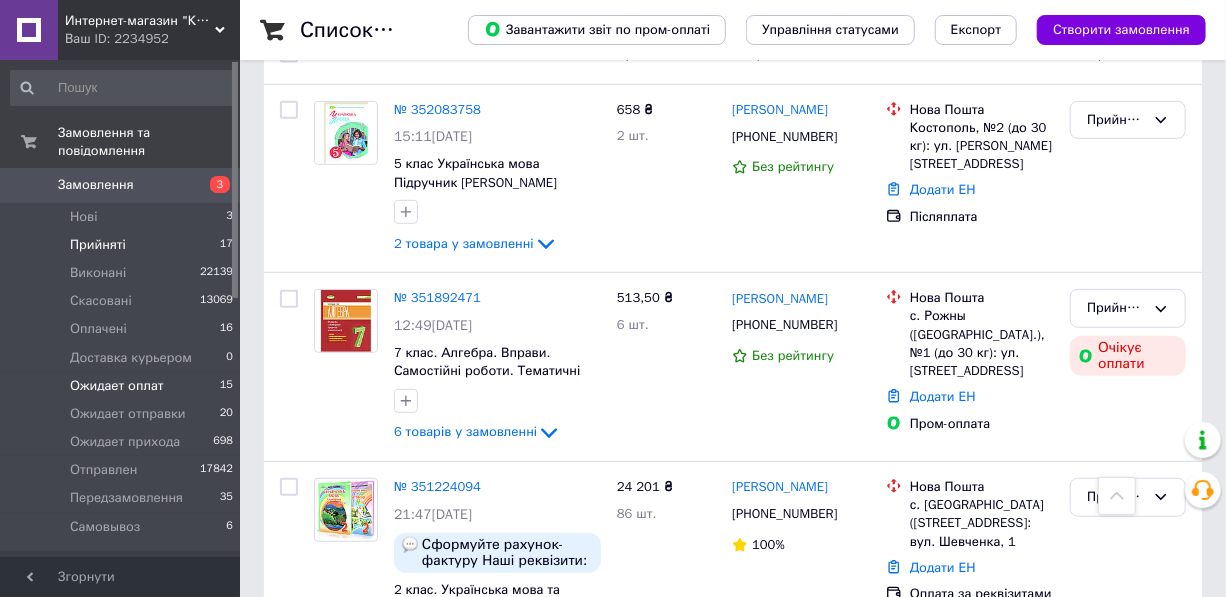 click on "Ожидает оплат 15" at bounding box center [122, 386] 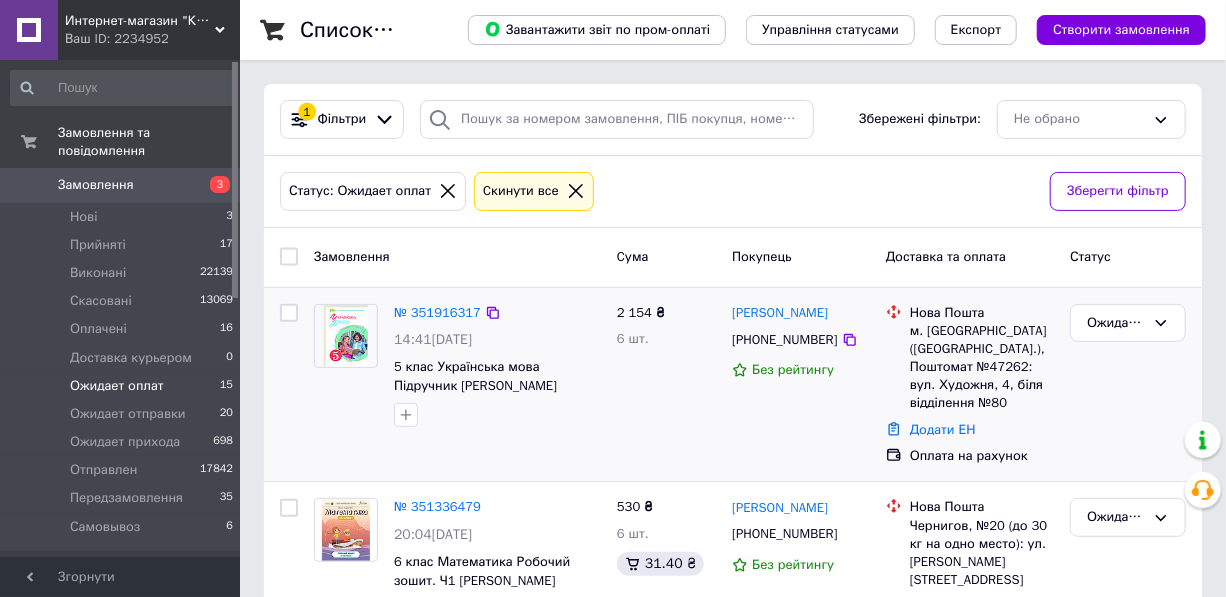 scroll, scrollTop: 181, scrollLeft: 0, axis: vertical 